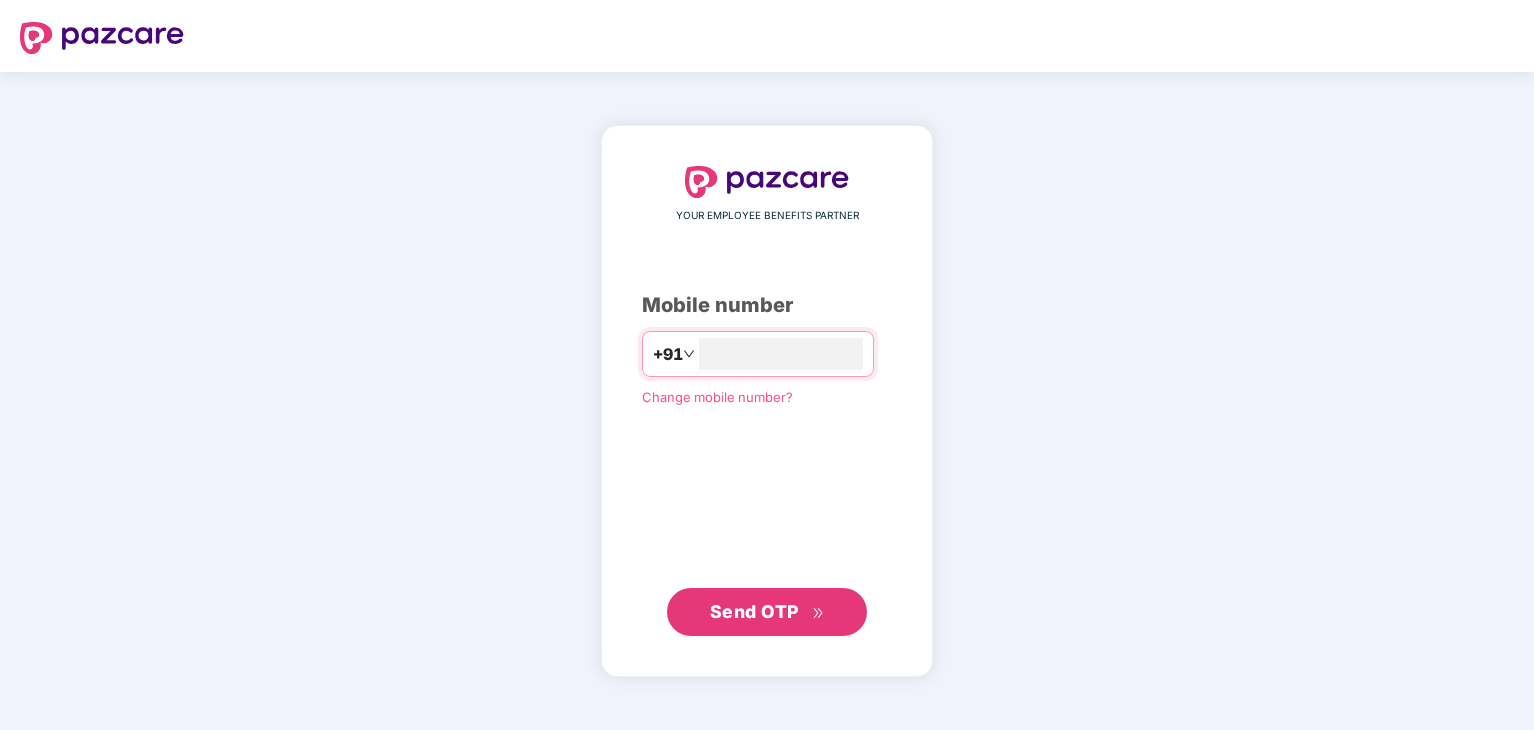 scroll, scrollTop: 0, scrollLeft: 0, axis: both 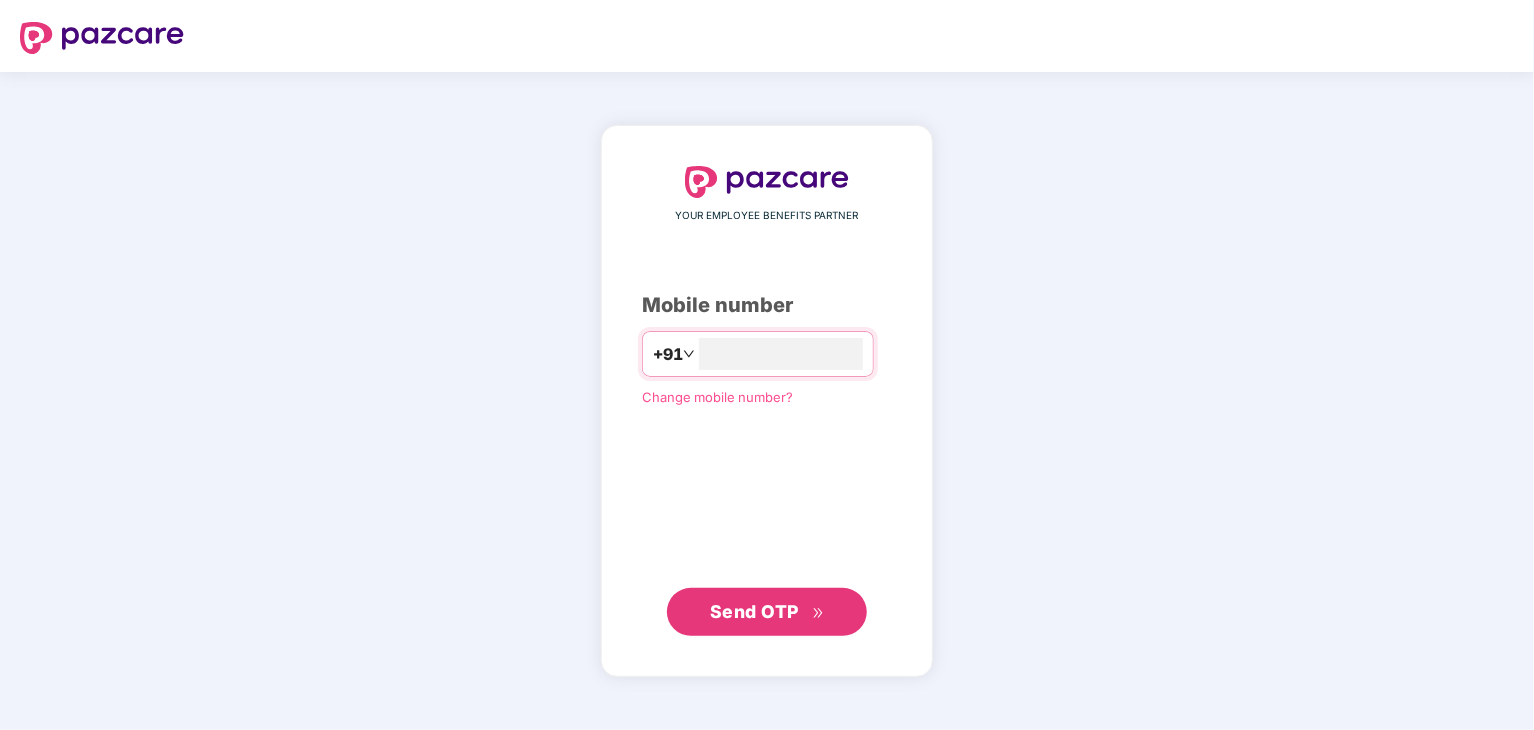 type on "**********" 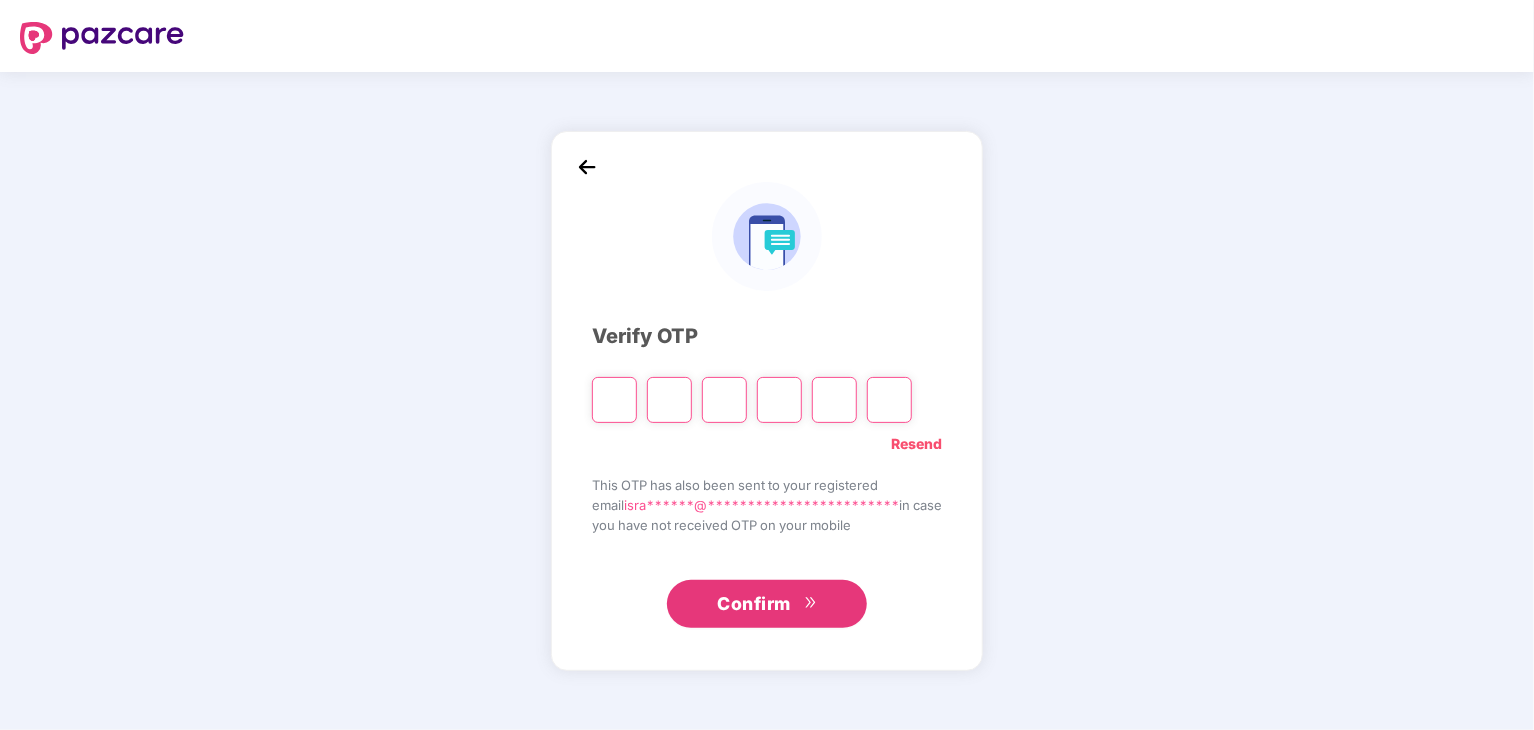 type on "*" 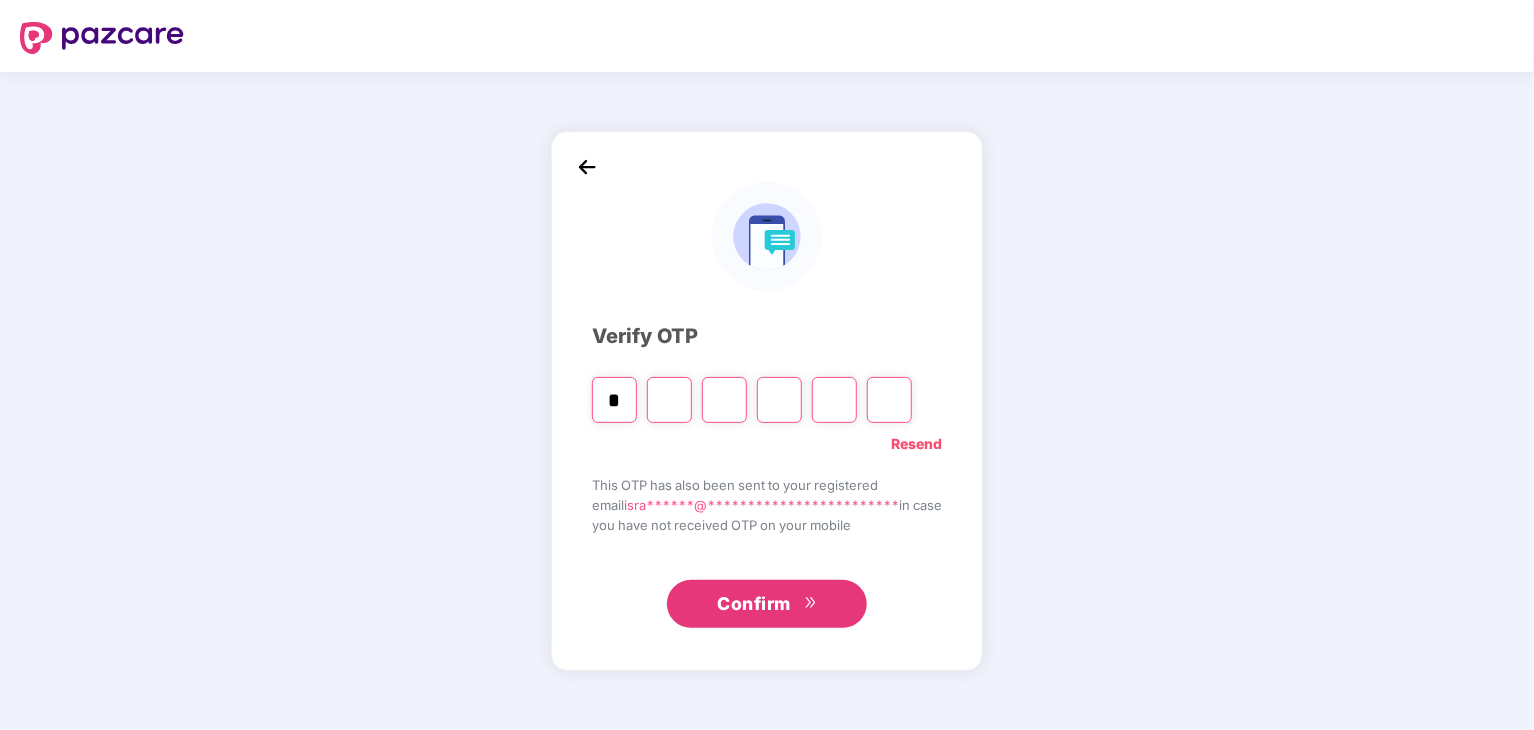 type on "*" 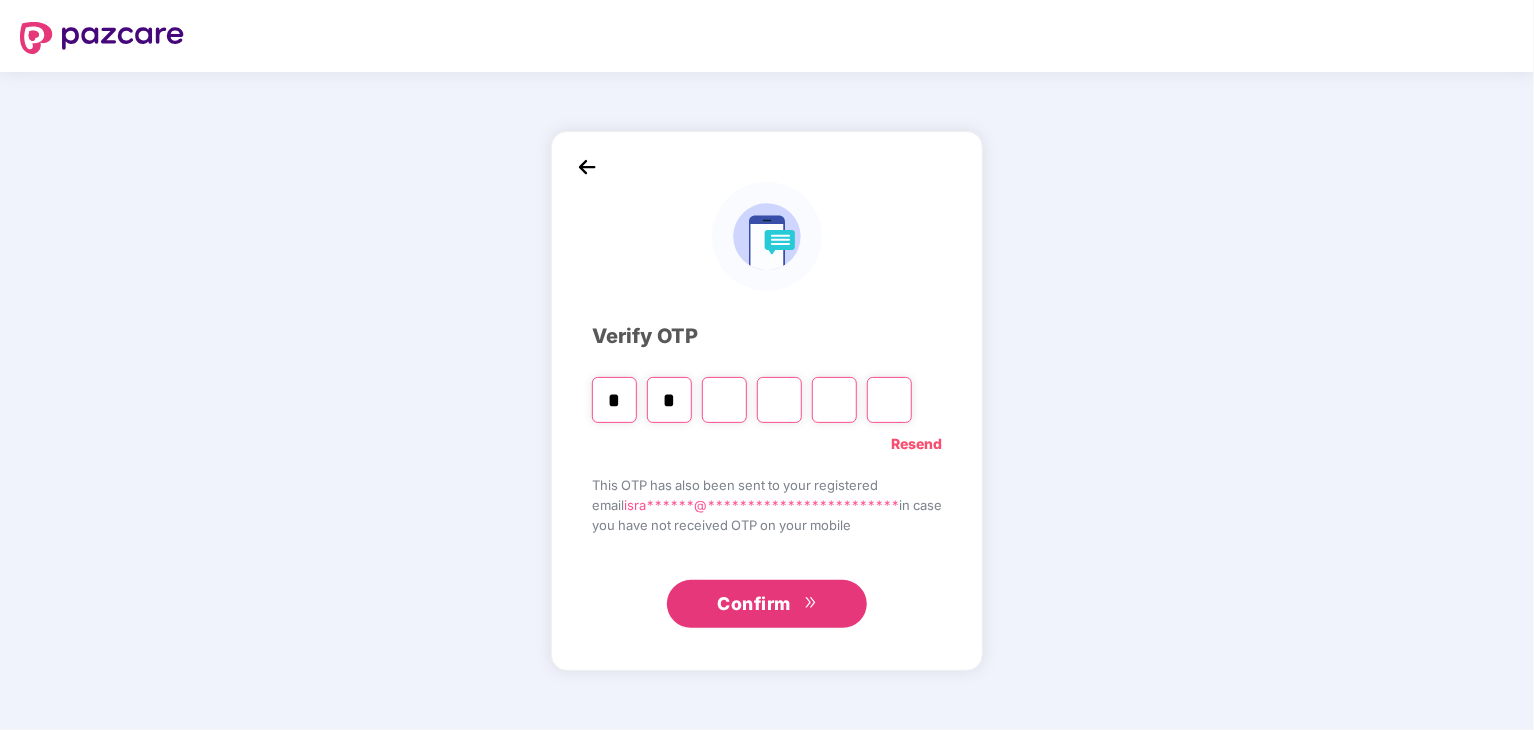 type on "*" 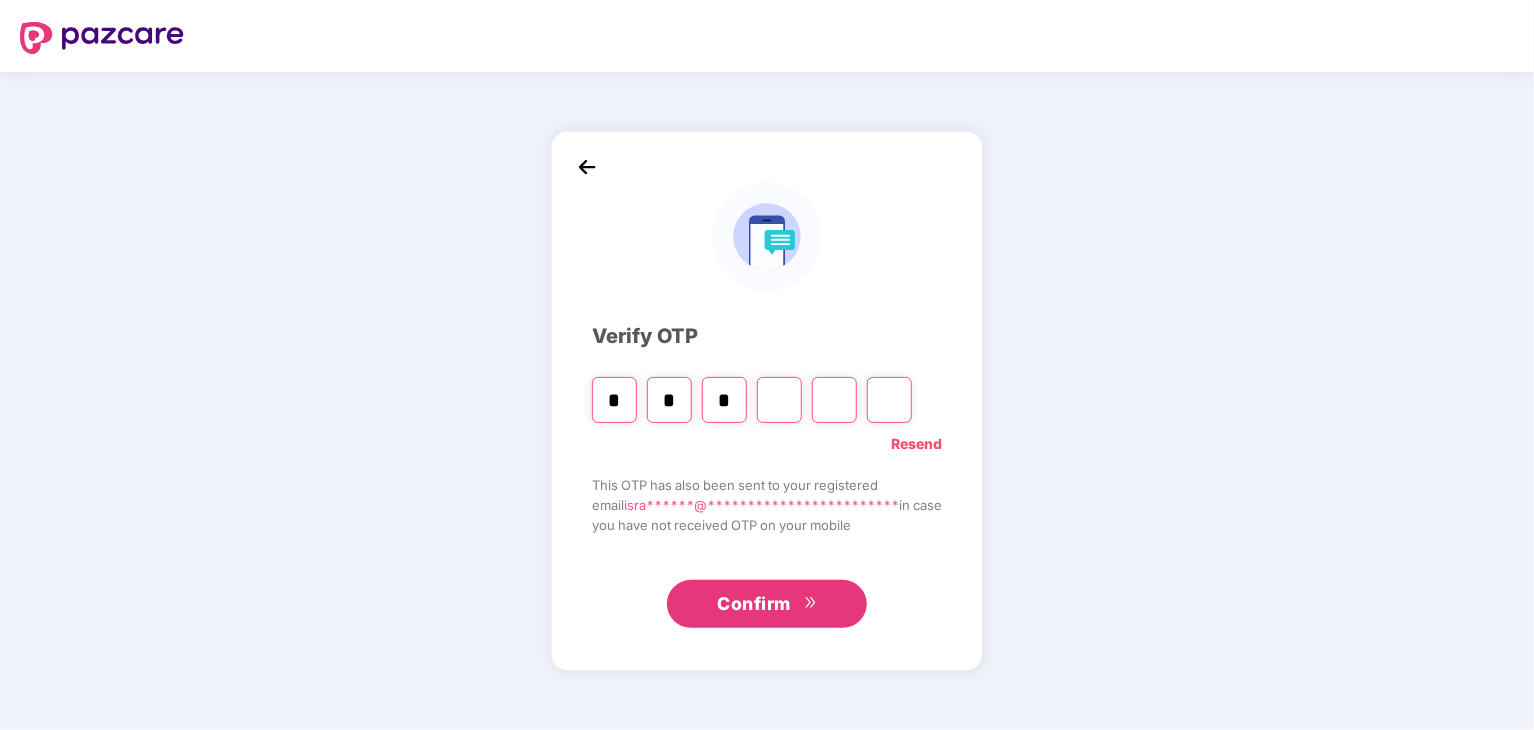 type on "*" 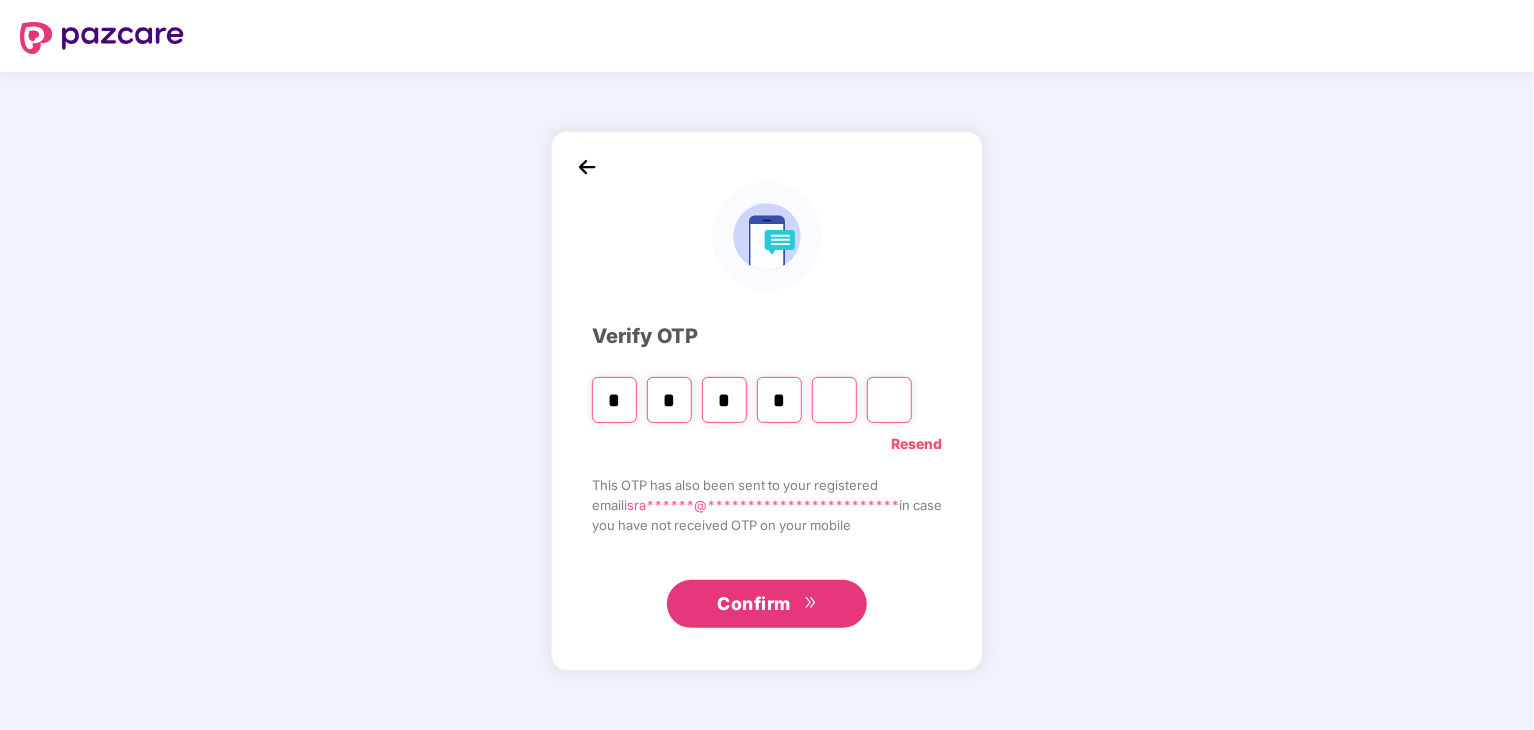 type on "*" 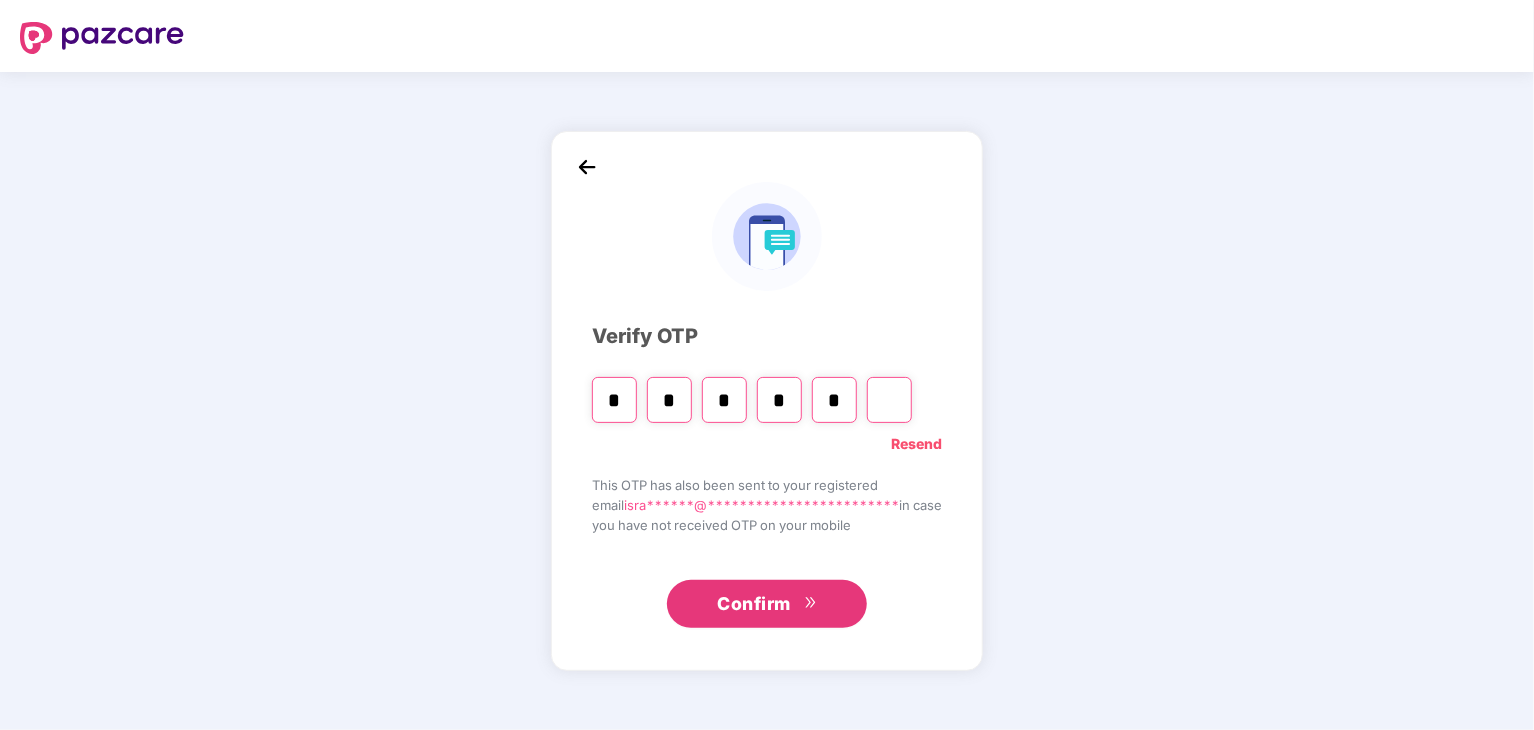 type on "*" 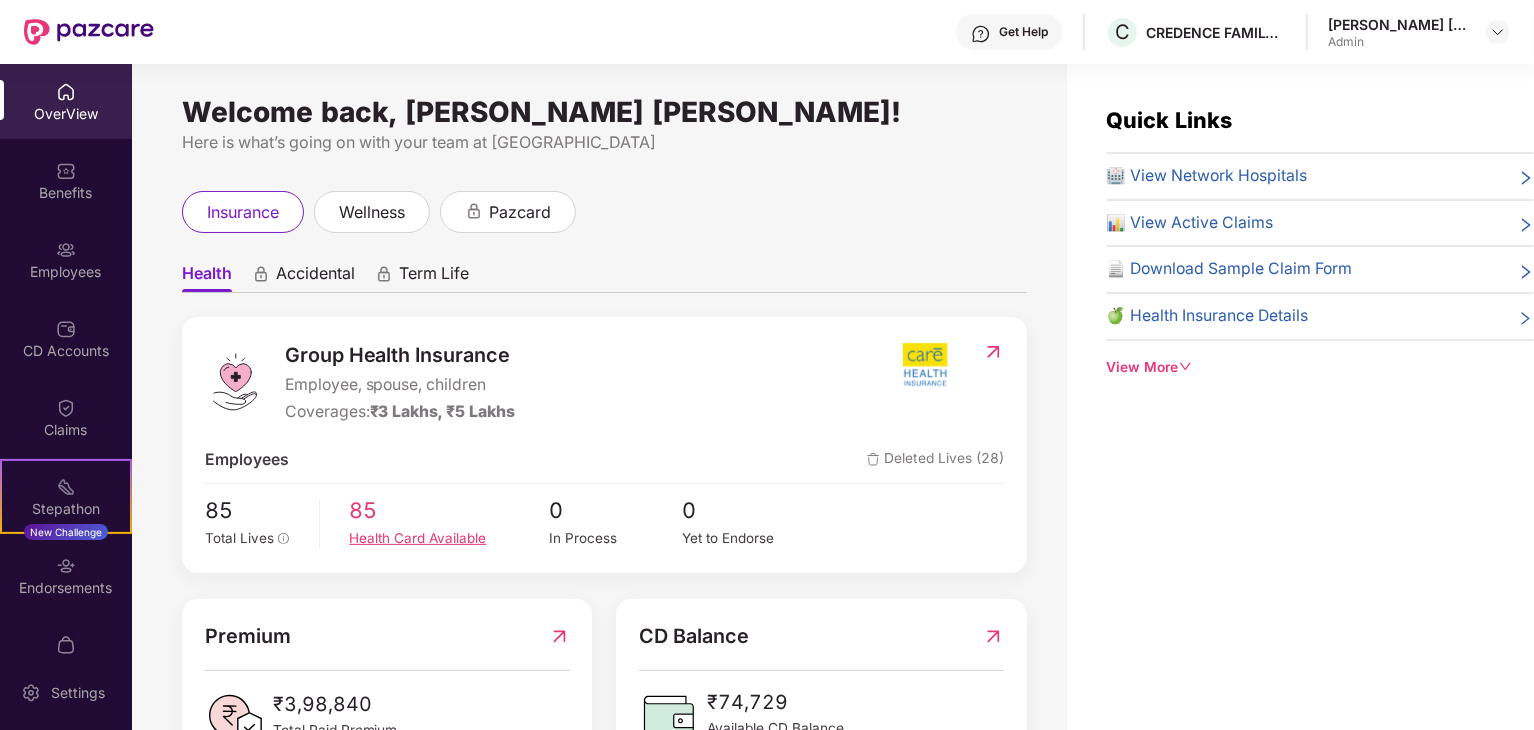 click on "85" at bounding box center [450, 511] 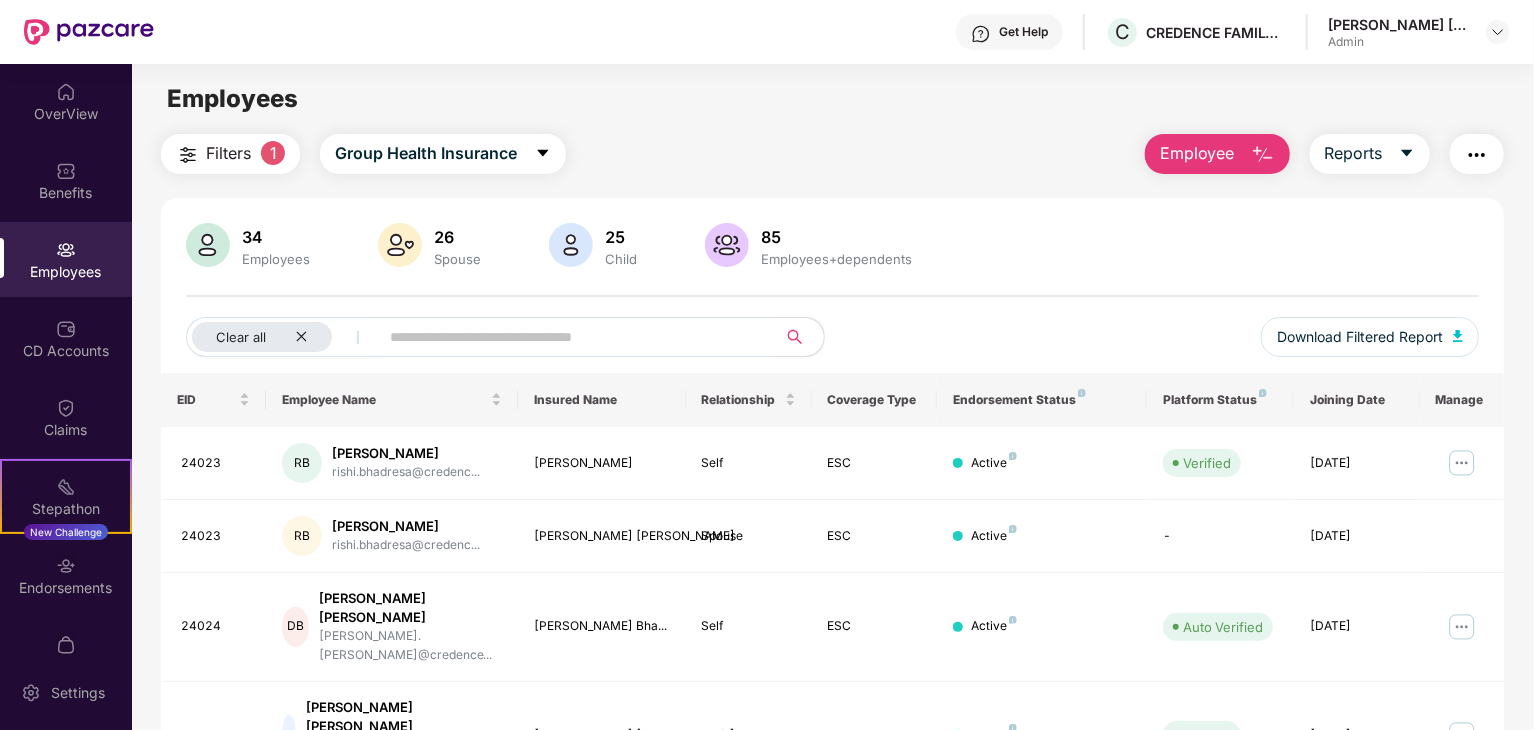click at bounding box center (569, 337) 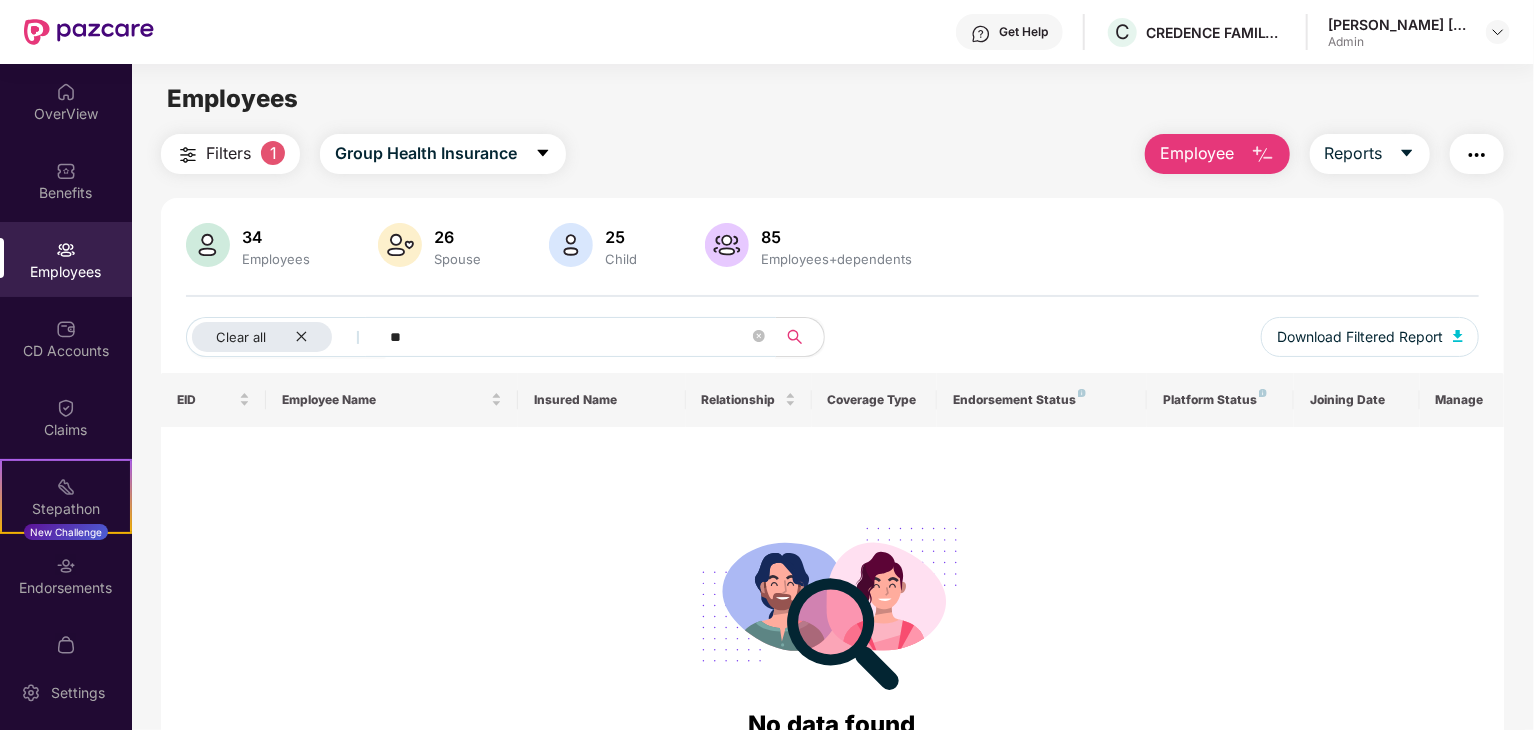 type on "*" 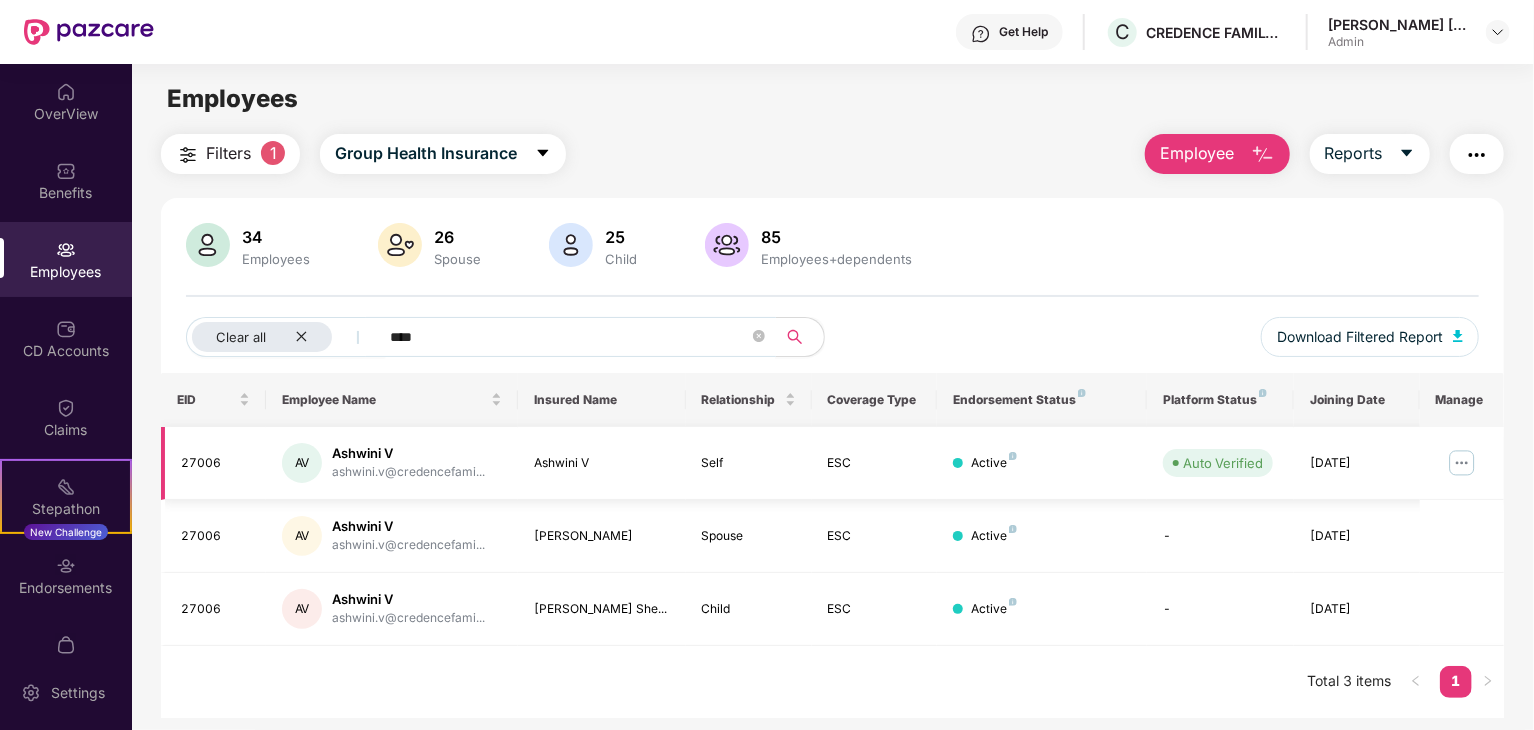 type on "****" 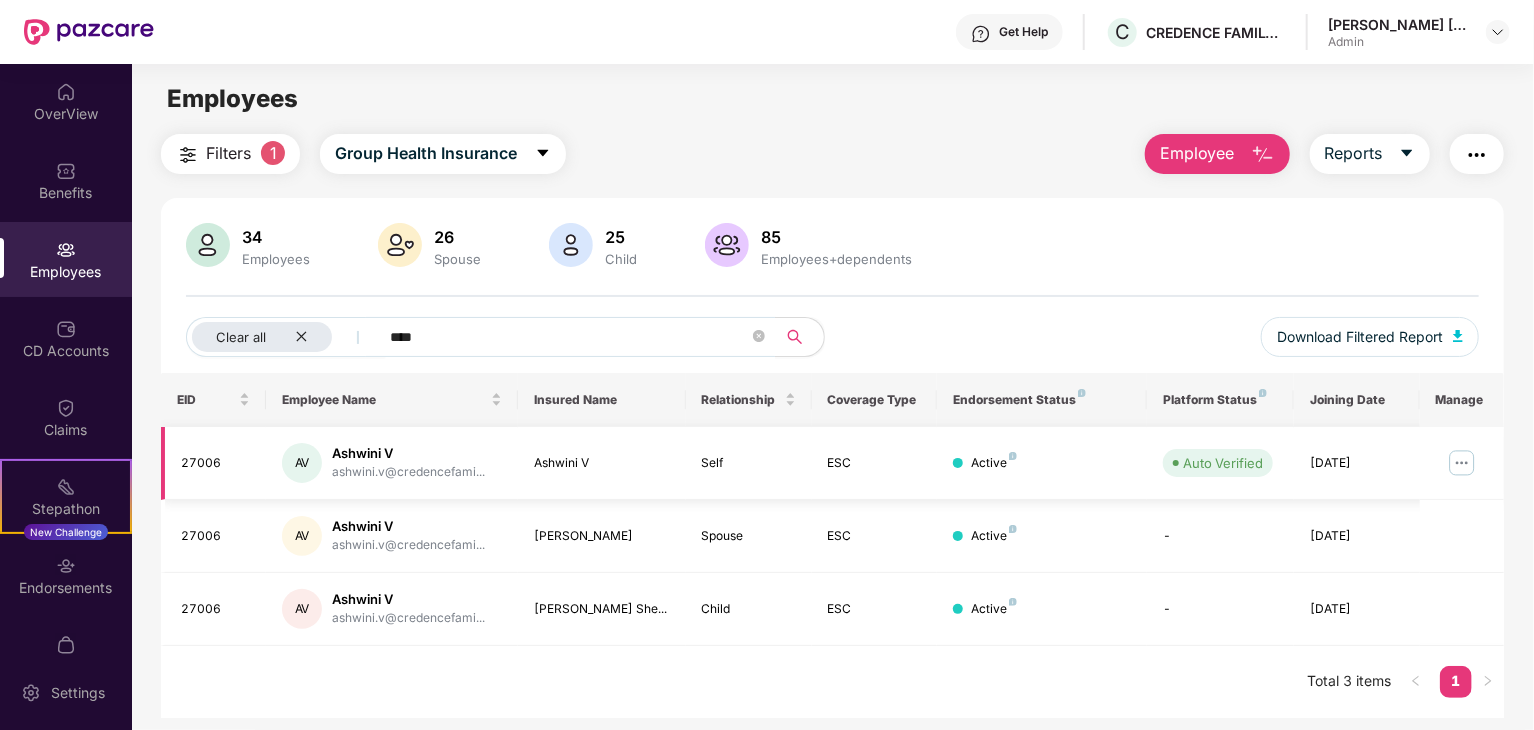 click at bounding box center [1462, 463] 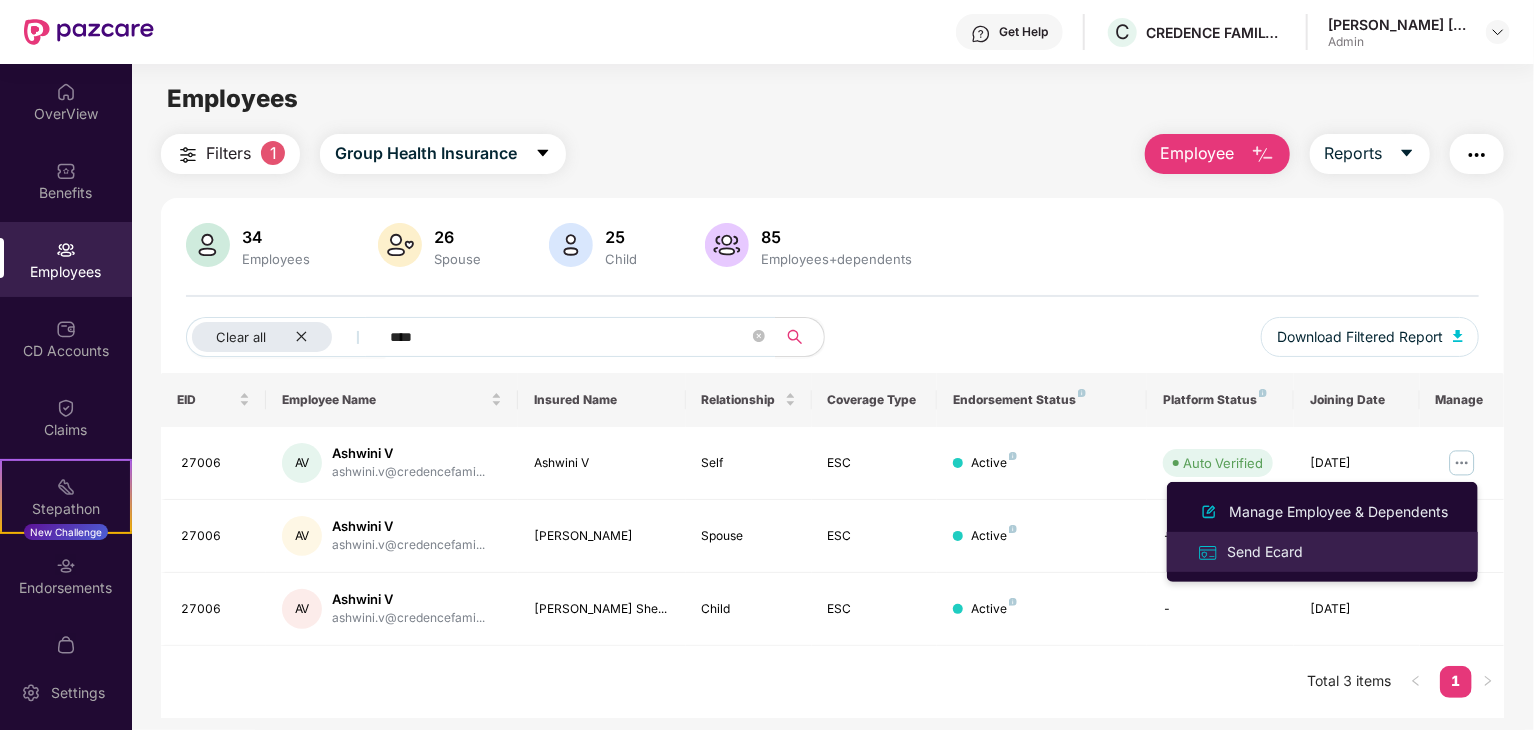 click on "Send Ecard" 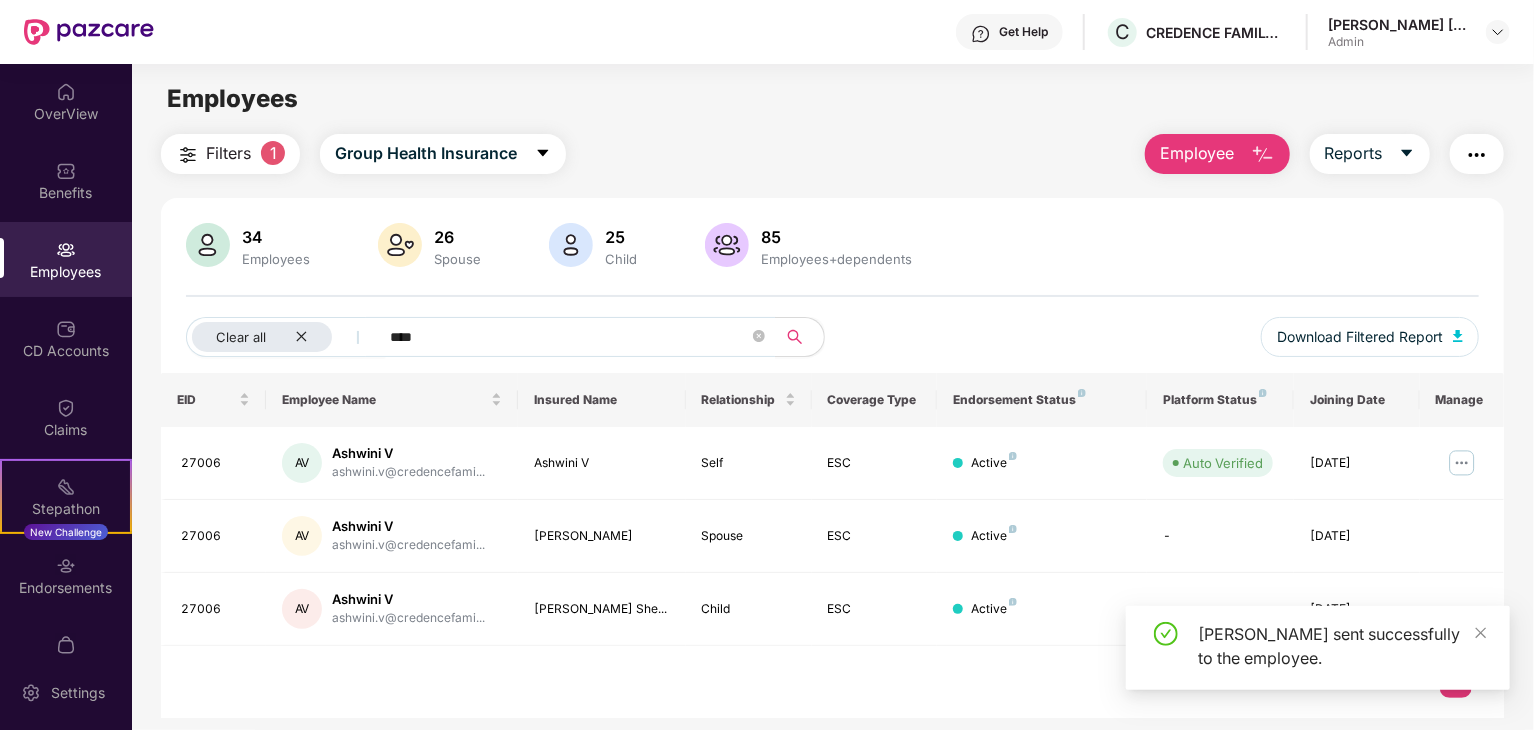 scroll, scrollTop: 64, scrollLeft: 0, axis: vertical 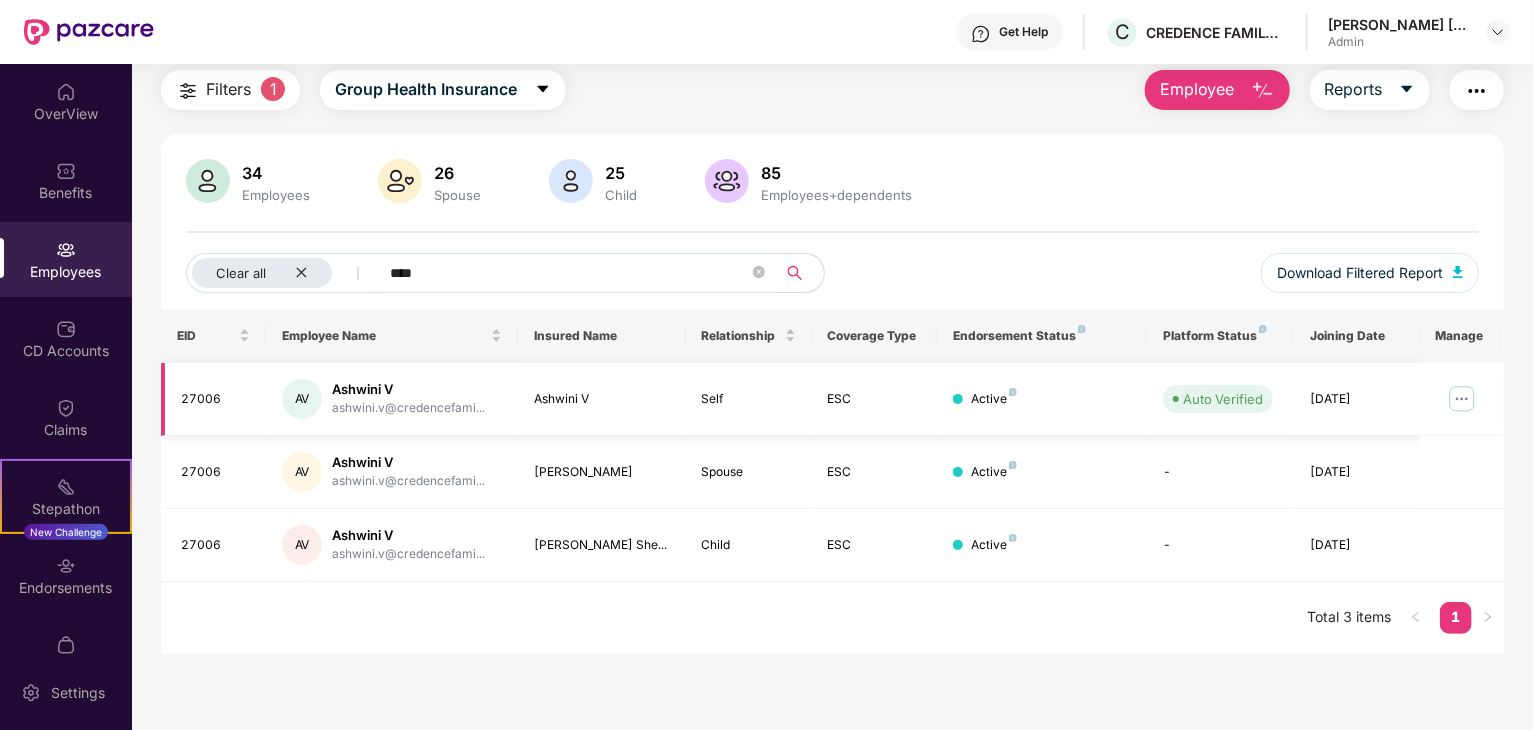click at bounding box center (1462, 399) 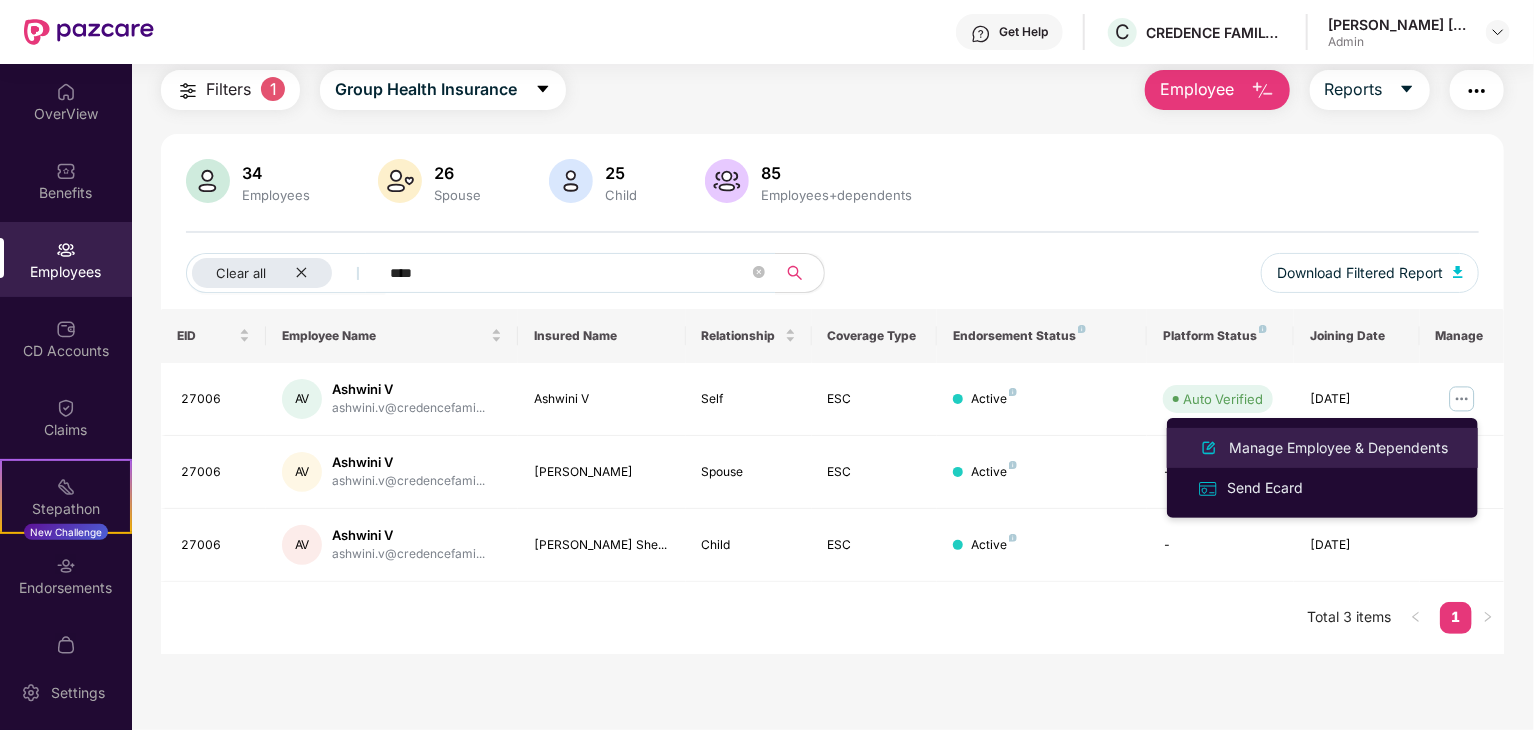 click on "Manage Employee & Dependents" at bounding box center [1338, 448] 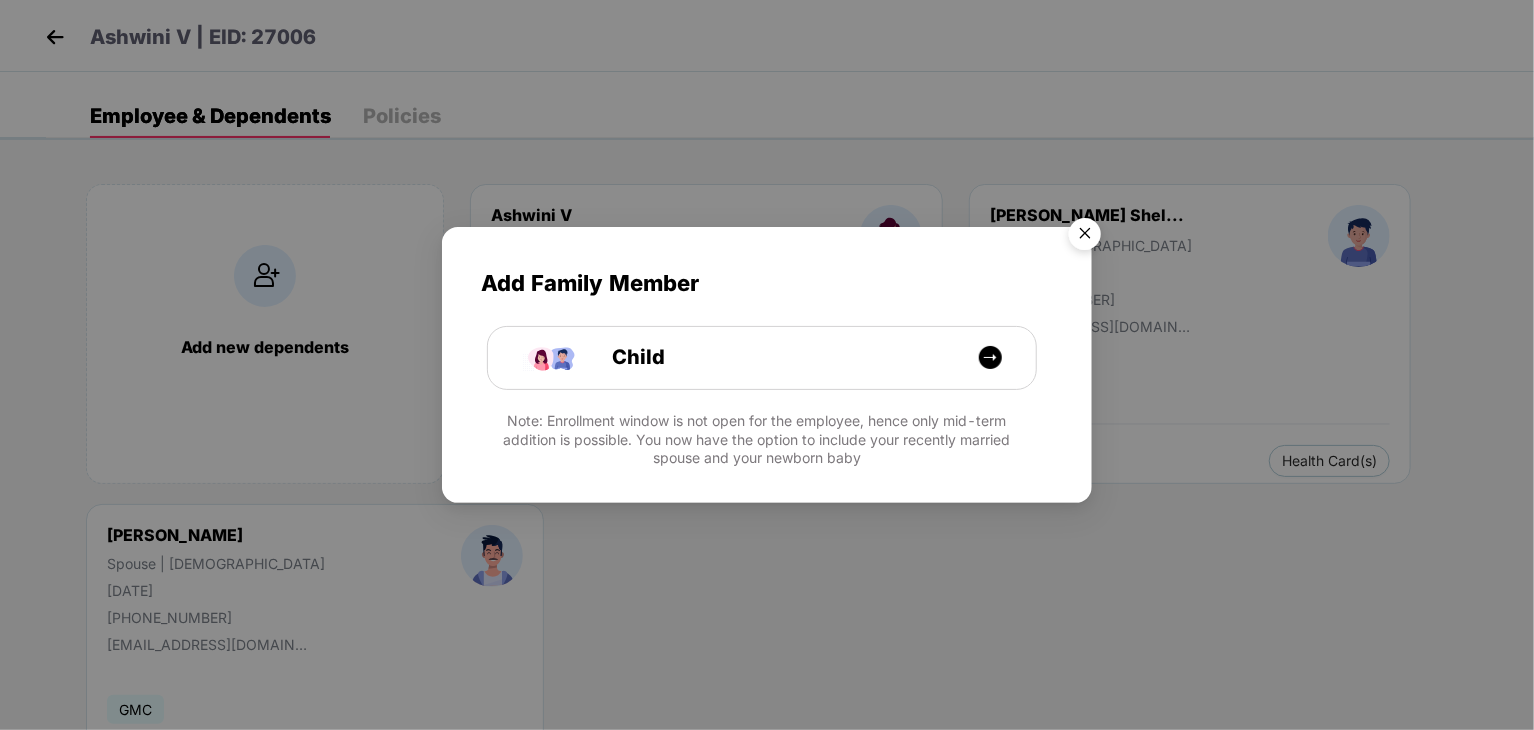 click at bounding box center (1085, 237) 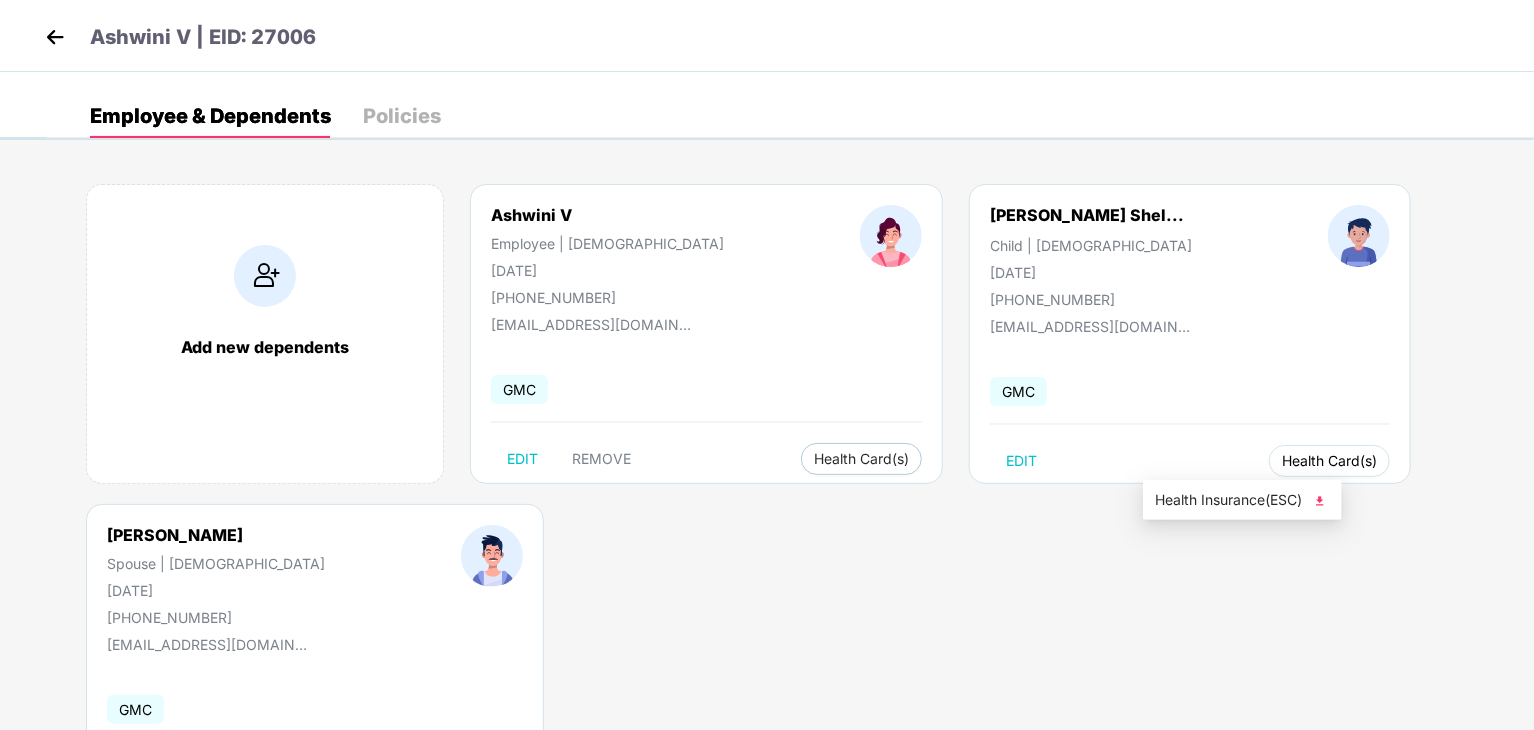 click on "Health Card(s)" at bounding box center [1329, 461] 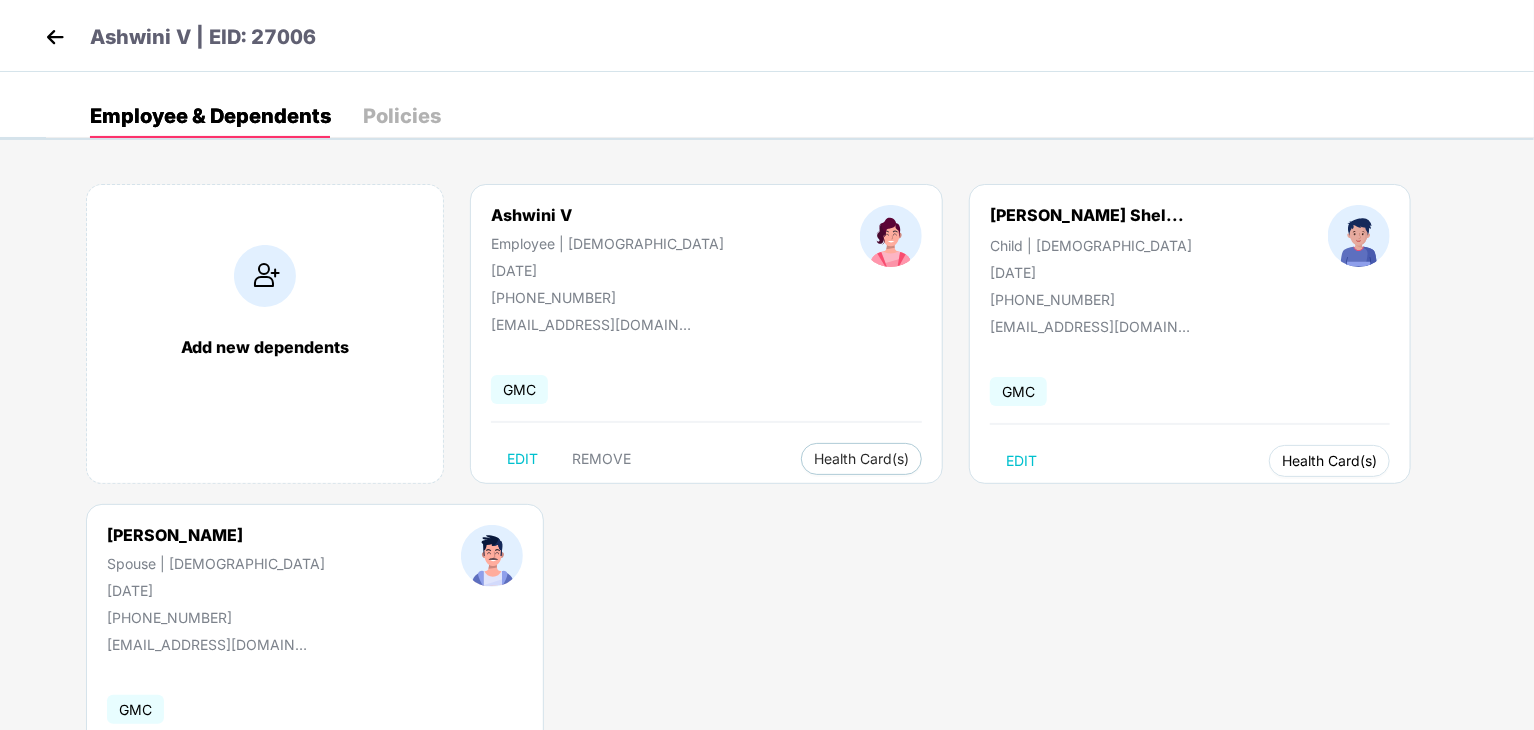 type 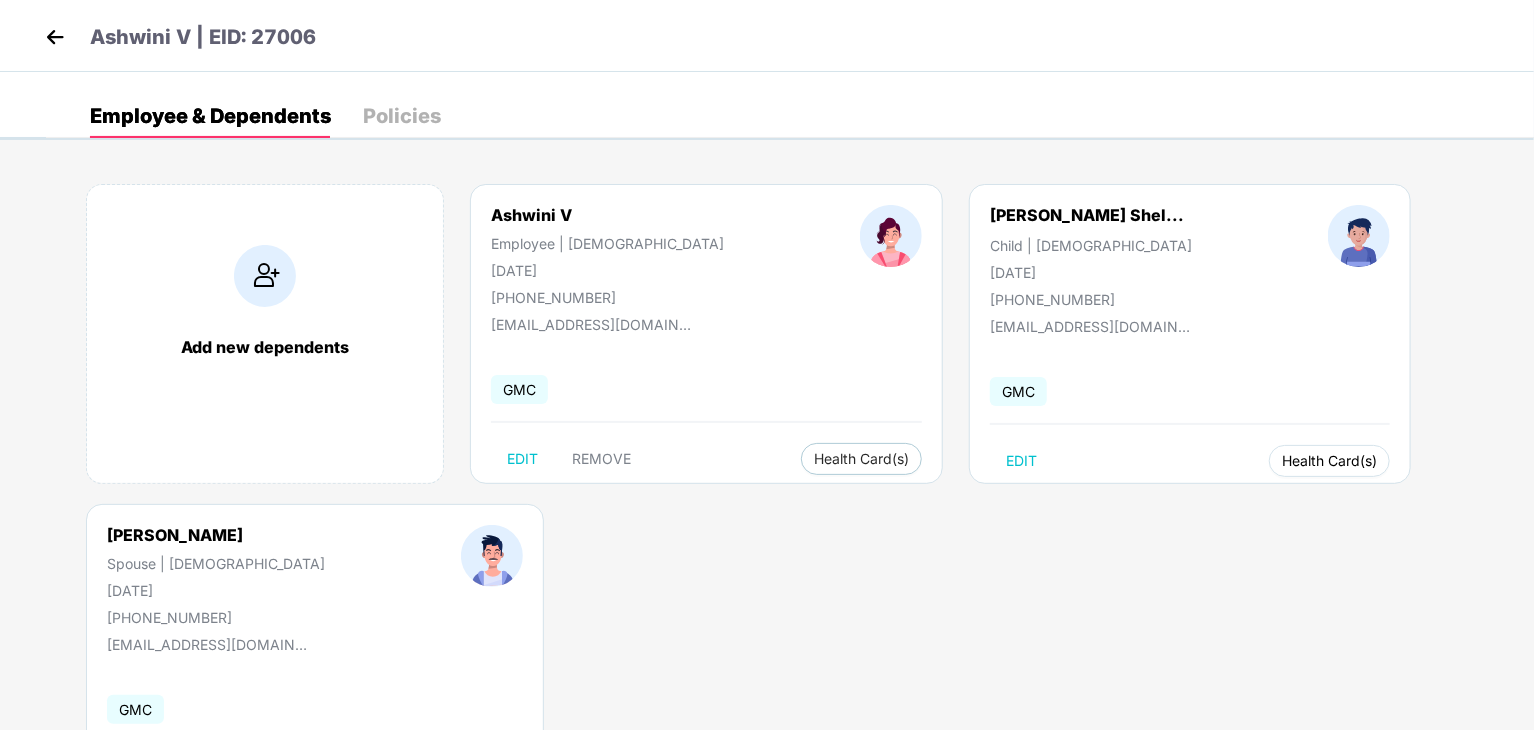 scroll, scrollTop: 124, scrollLeft: 0, axis: vertical 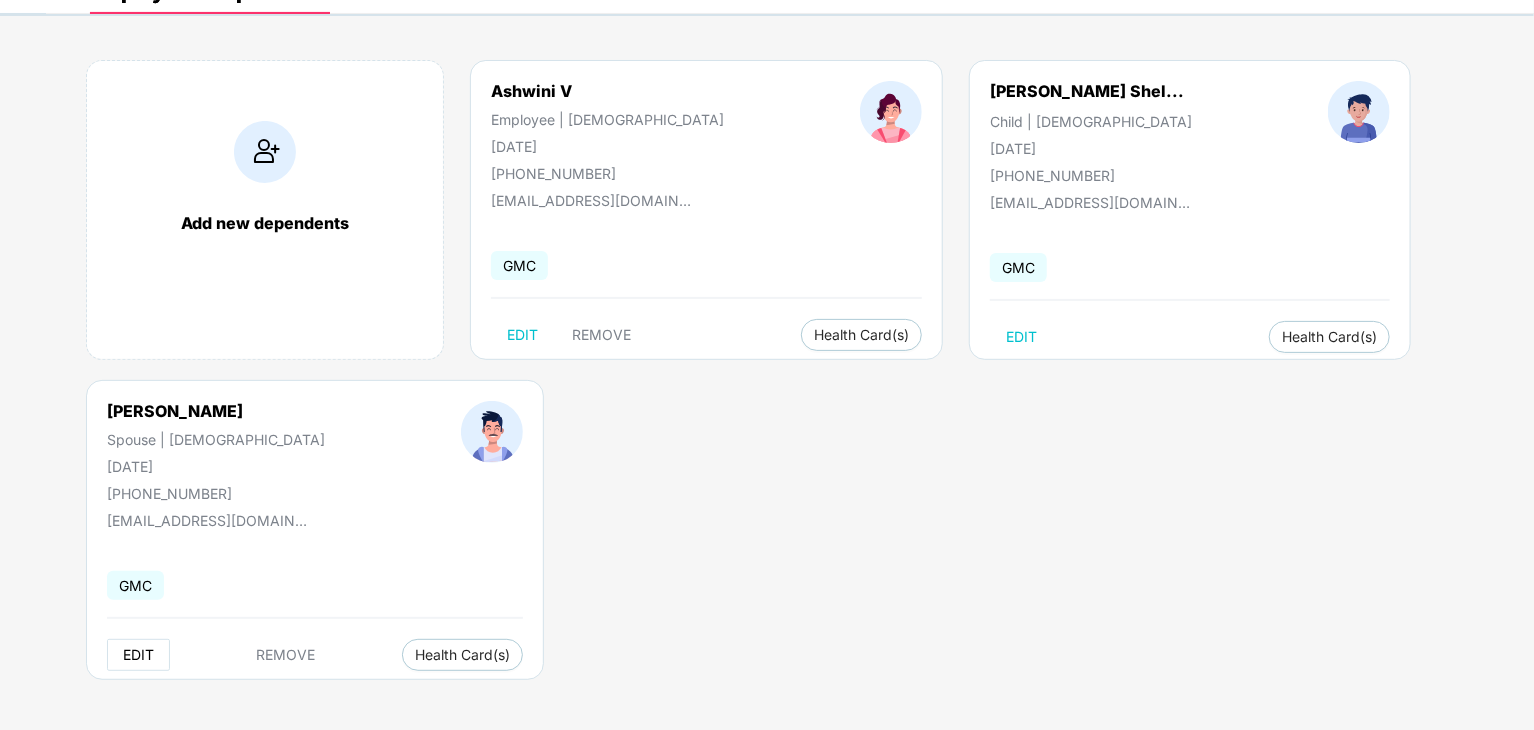 click on "EDIT" at bounding box center (138, 655) 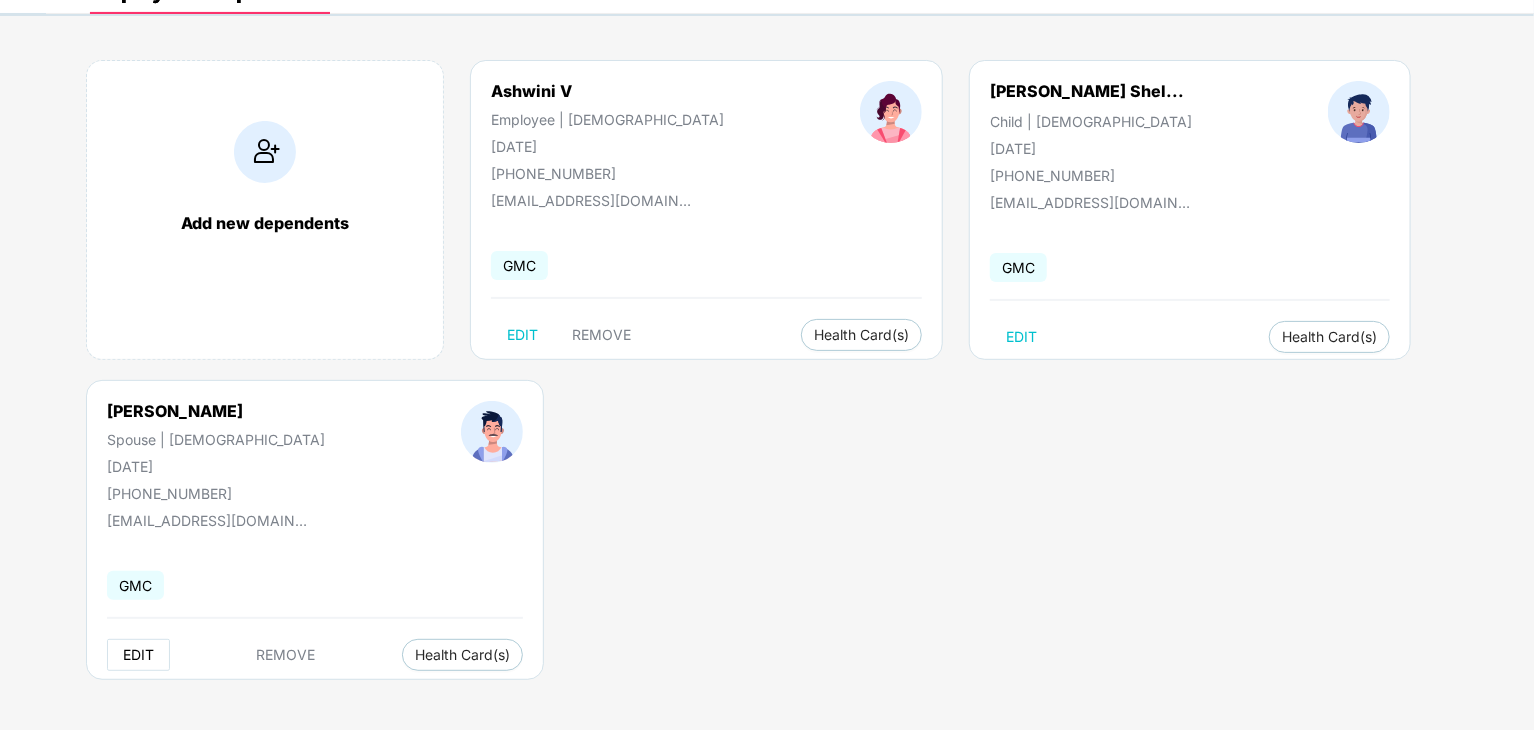 select on "****" 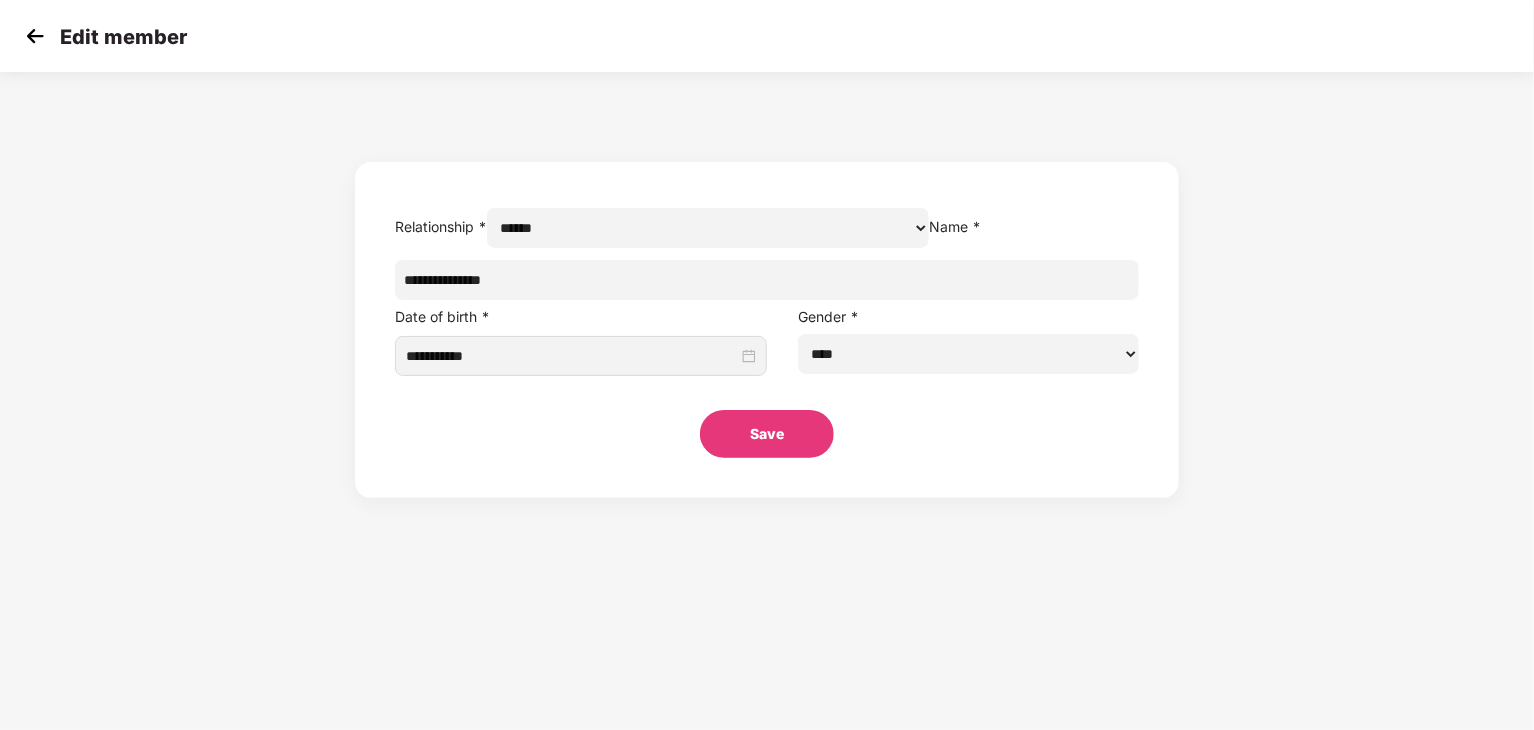 scroll, scrollTop: 0, scrollLeft: 0, axis: both 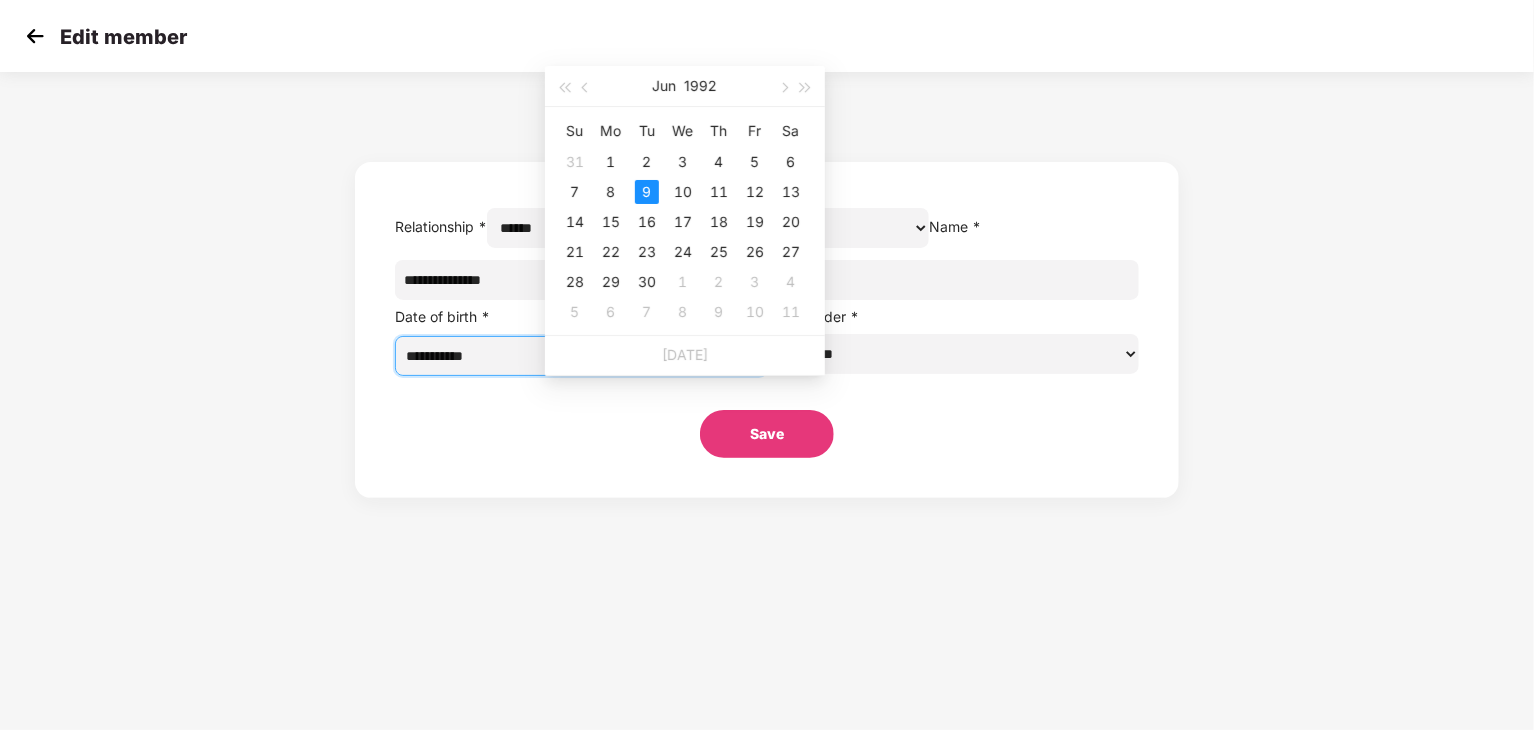 click on "**********" at bounding box center [572, 356] 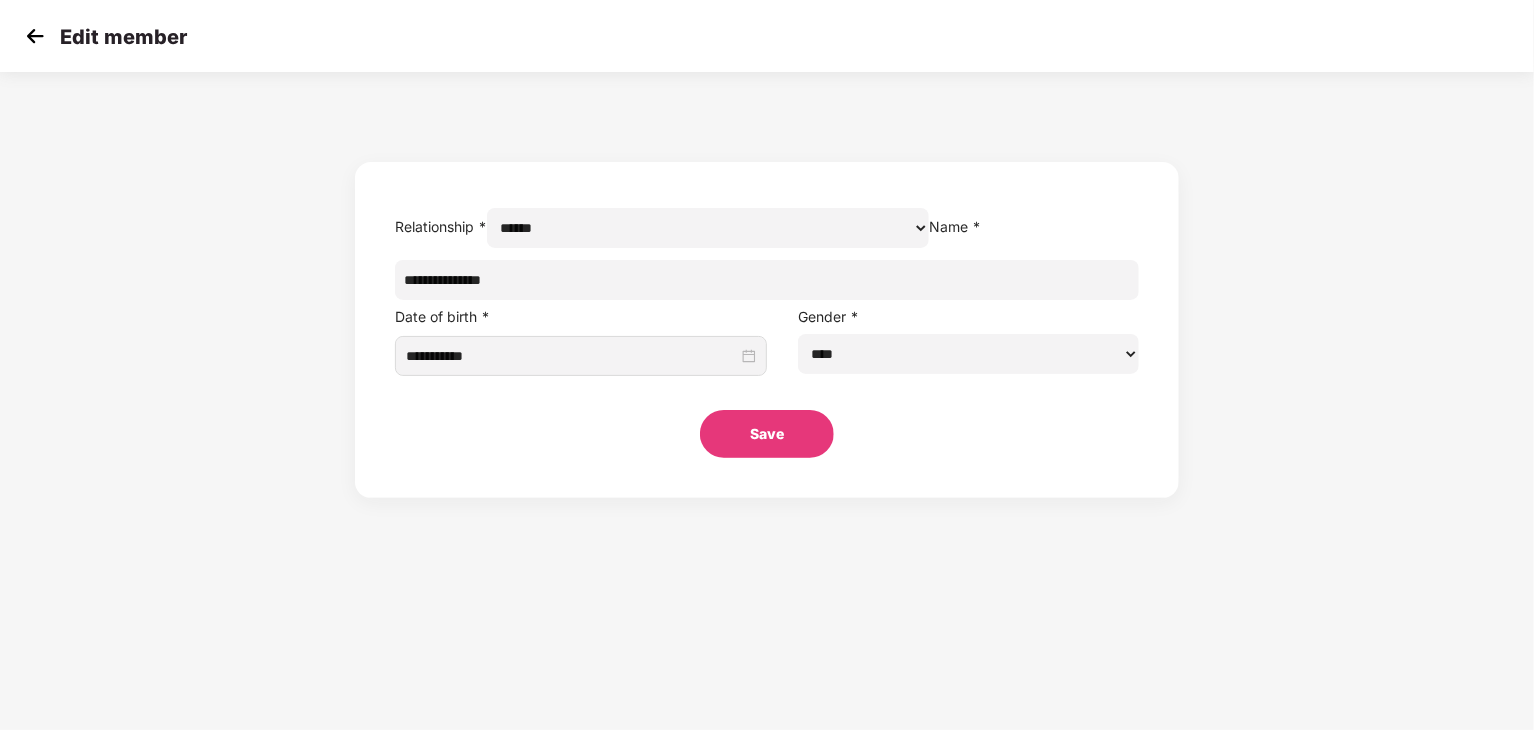 click on "**********" at bounding box center [767, 290] 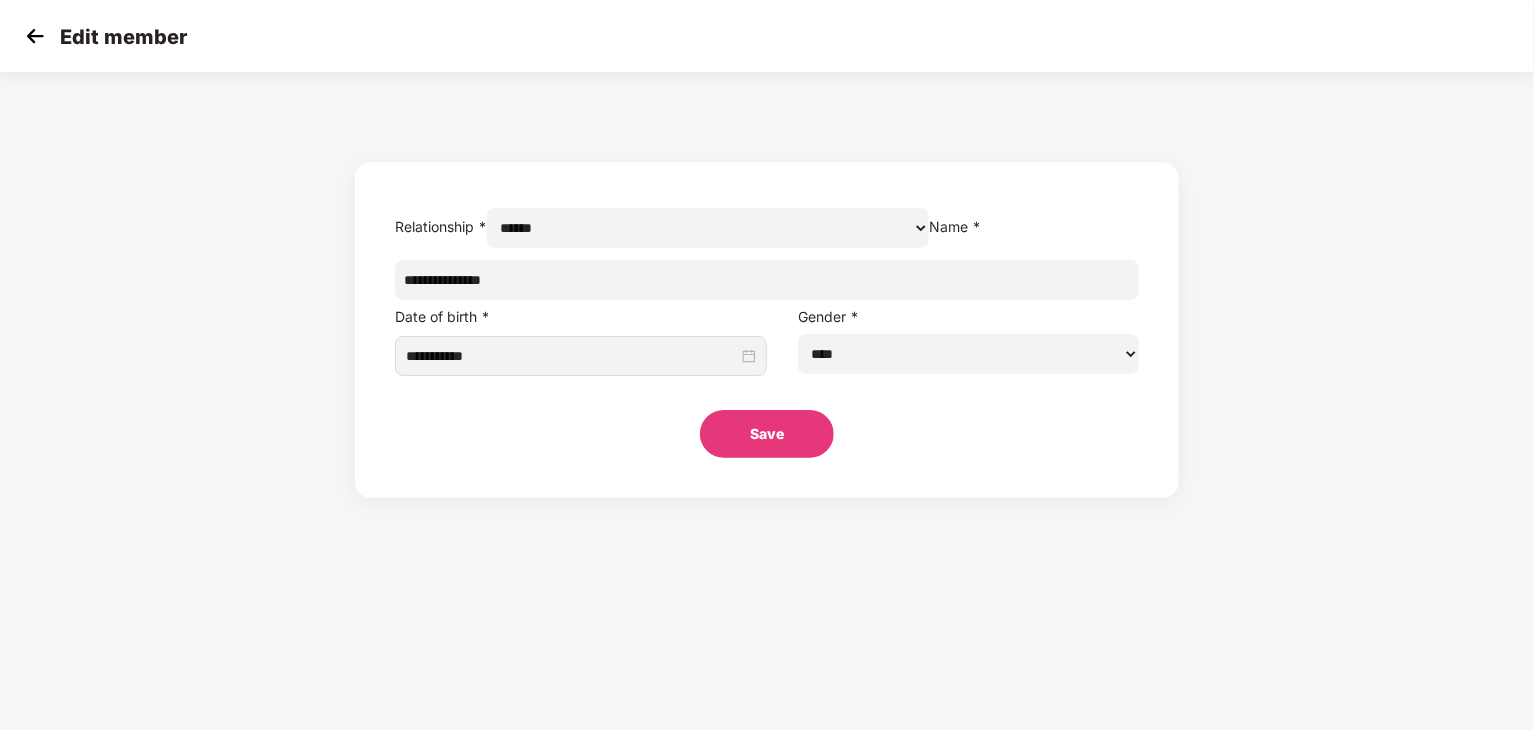 click at bounding box center [35, 36] 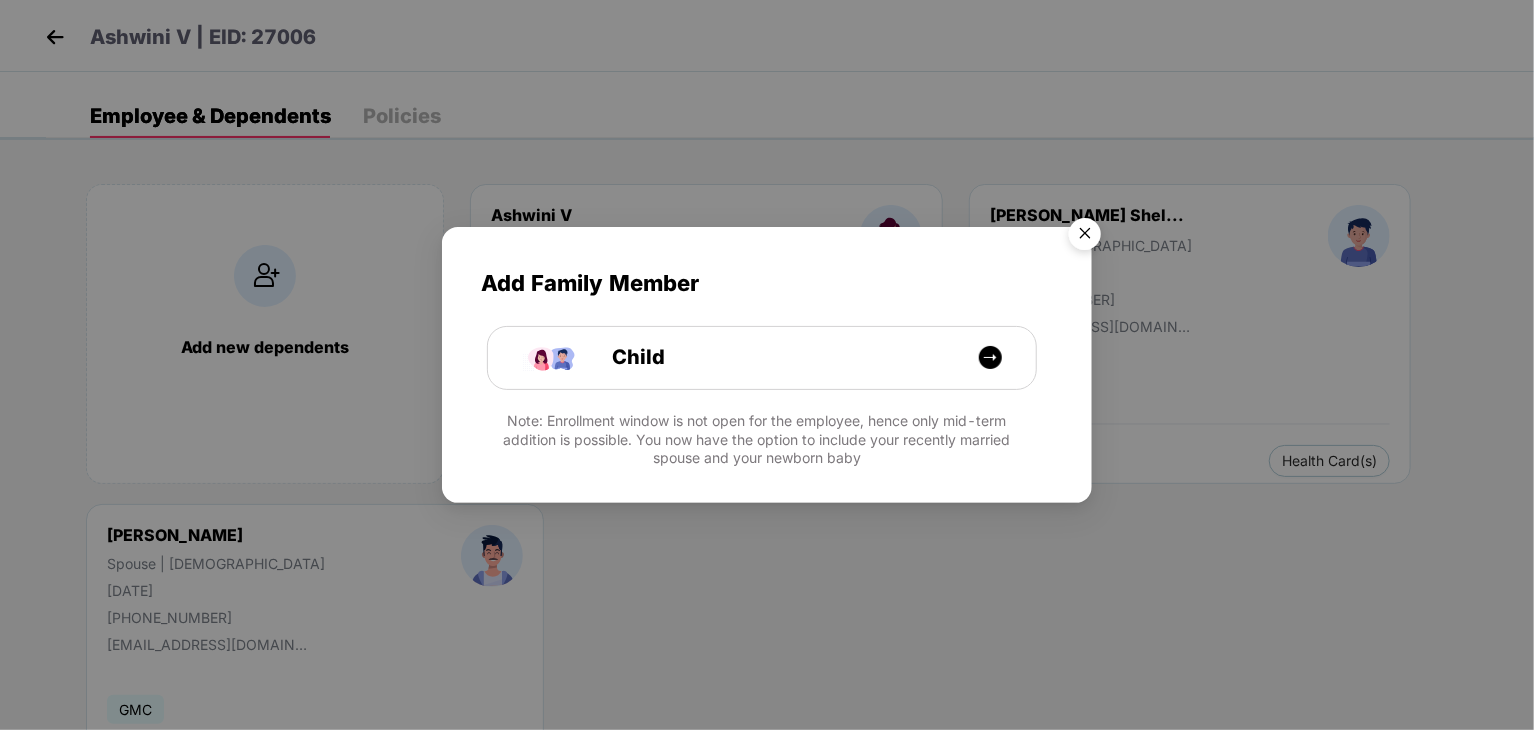 click at bounding box center [1085, 237] 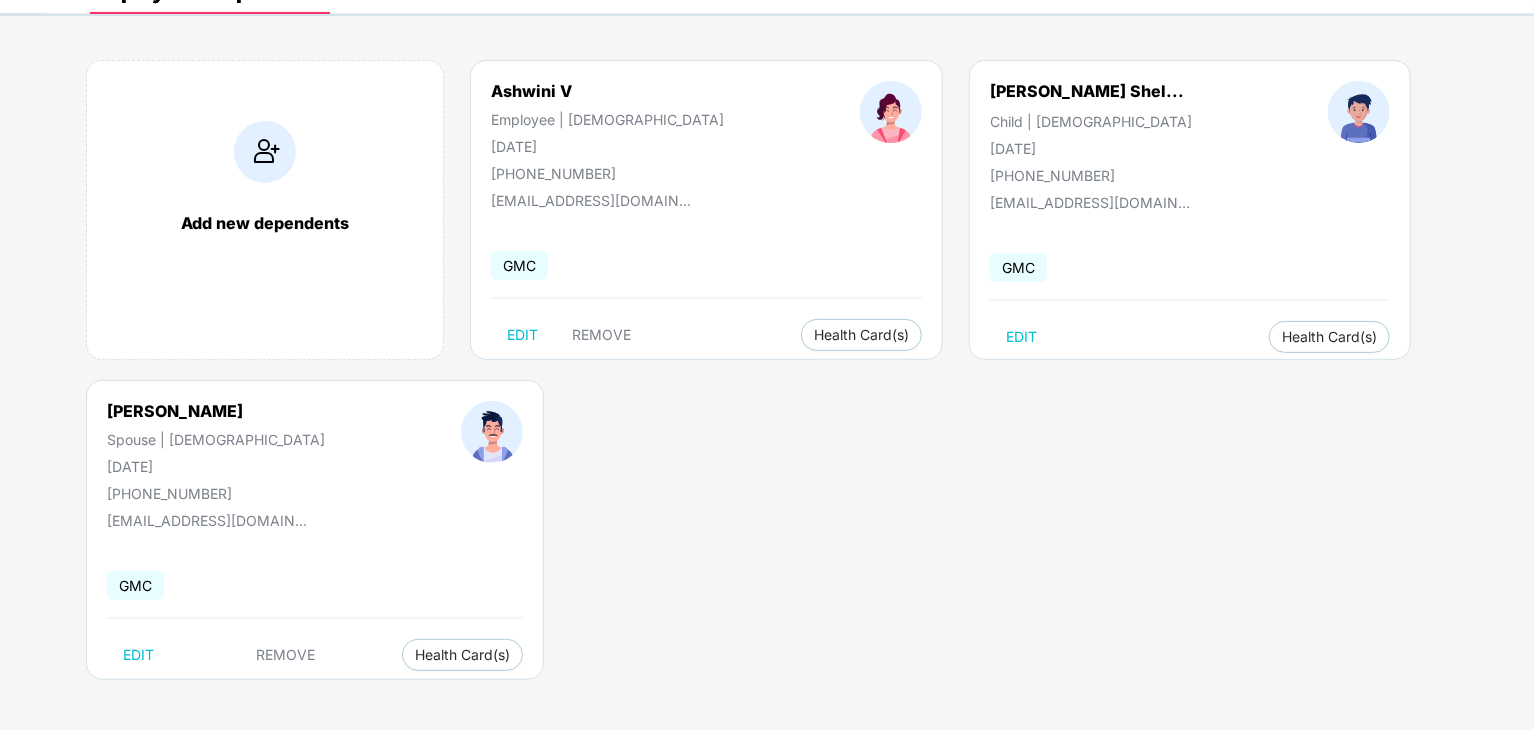scroll, scrollTop: 0, scrollLeft: 0, axis: both 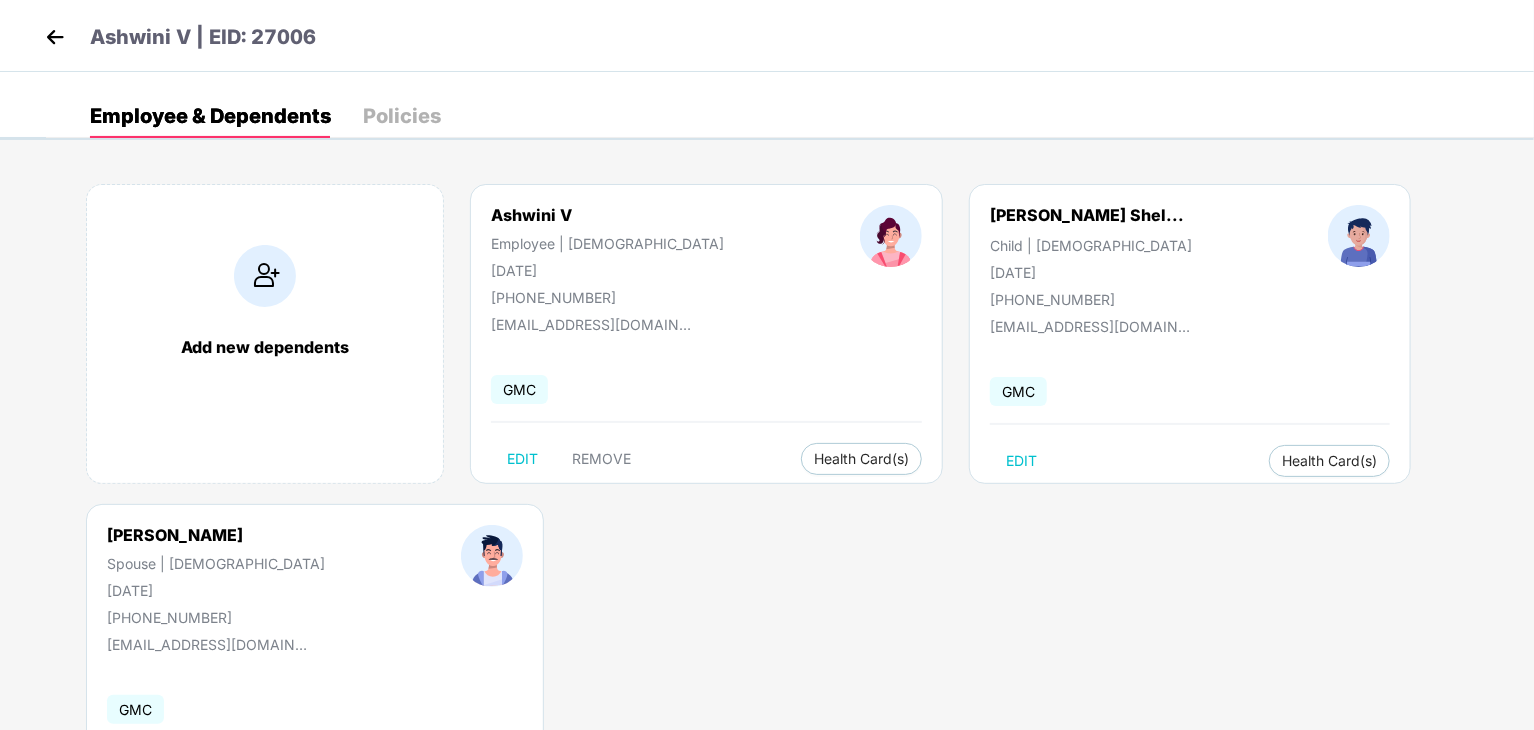 click at bounding box center (55, 37) 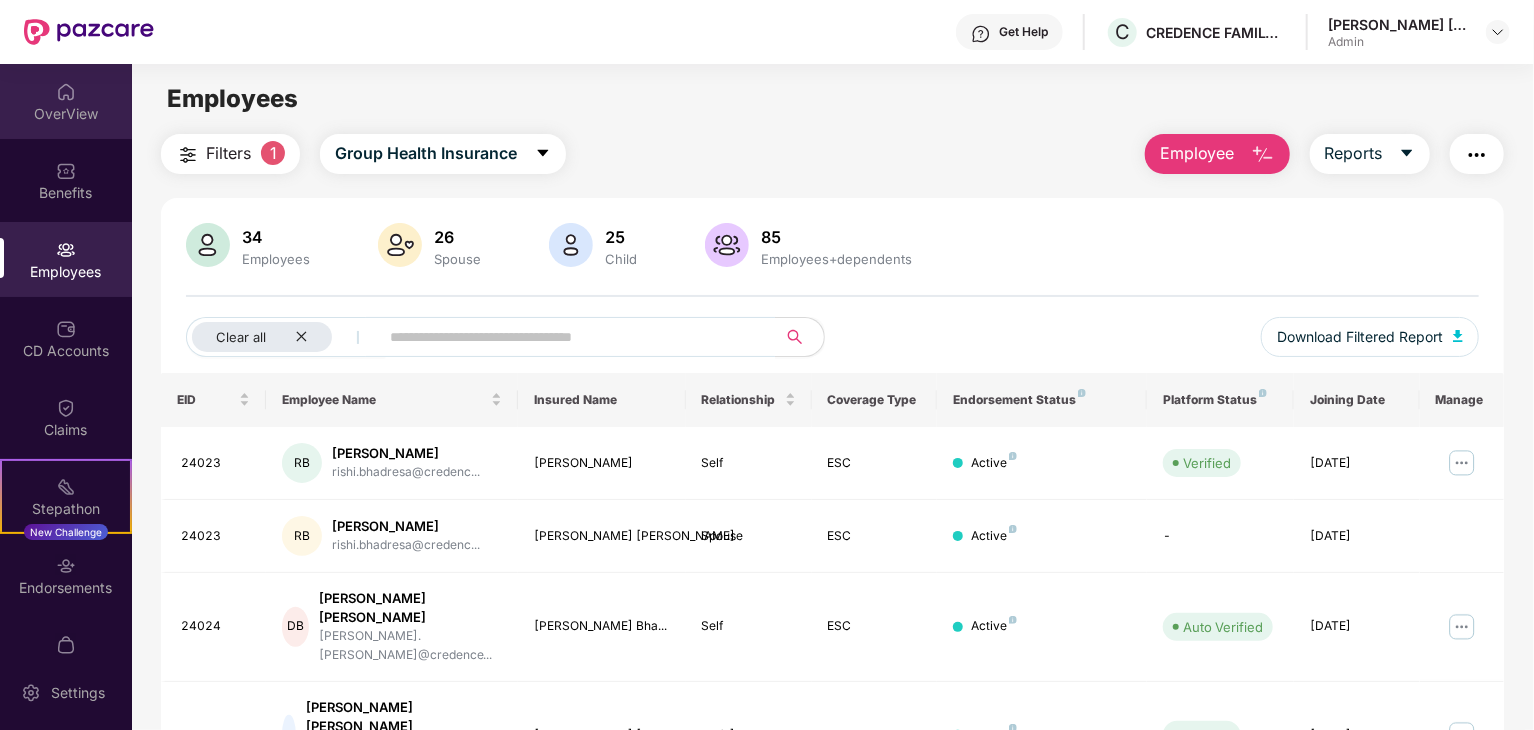 click on "OverView" at bounding box center [66, 114] 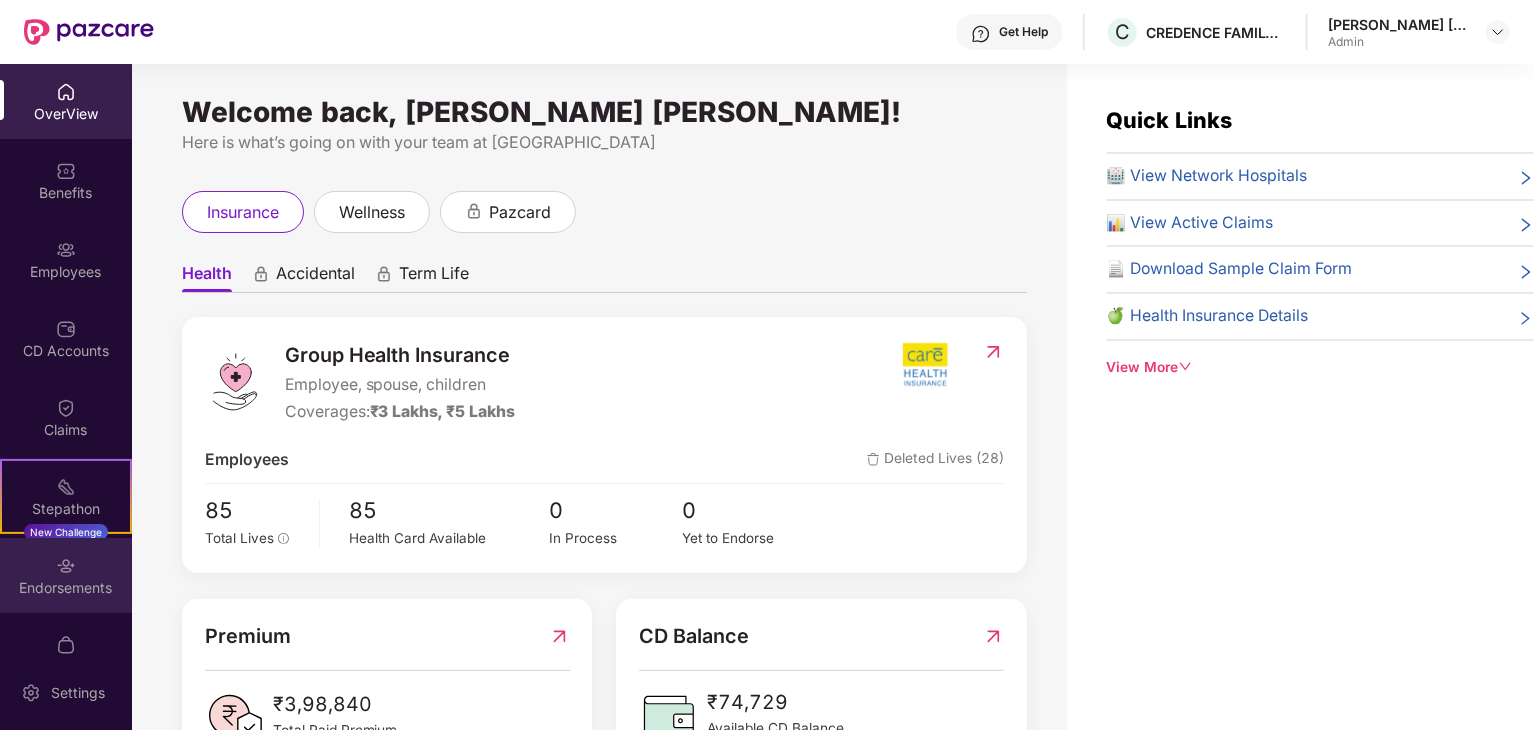 scroll, scrollTop: 41, scrollLeft: 0, axis: vertical 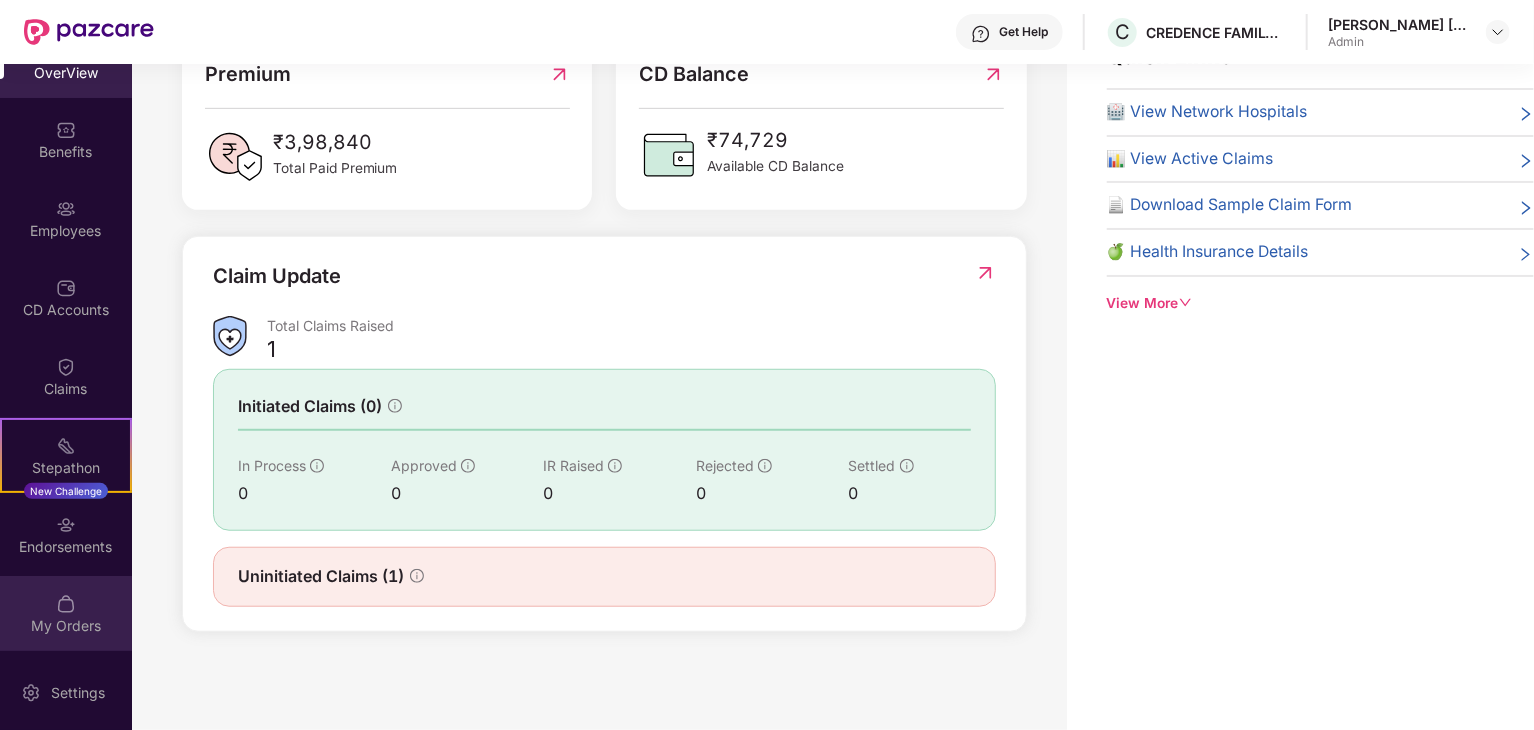 click on "My Orders" at bounding box center [66, 626] 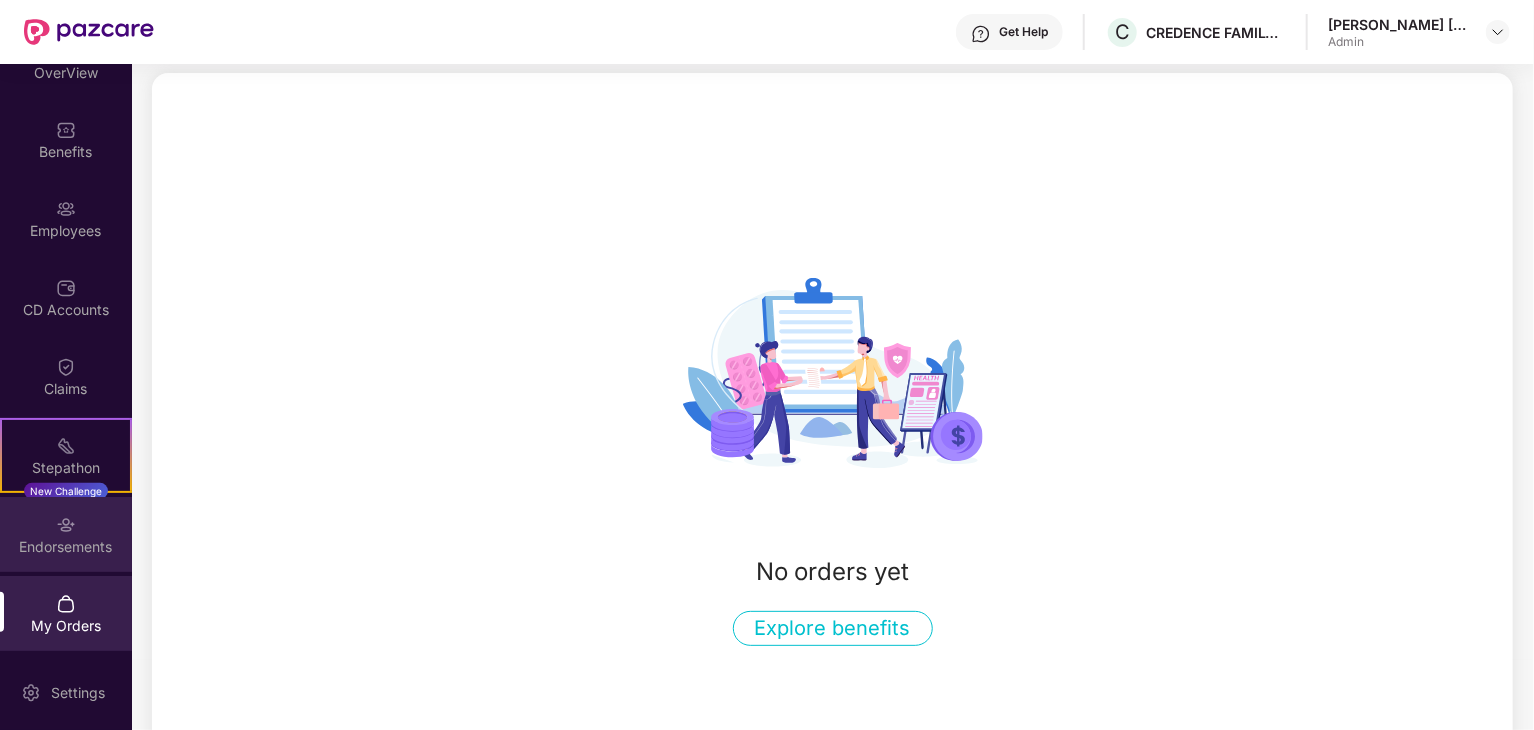 click on "Endorsements" at bounding box center (66, 534) 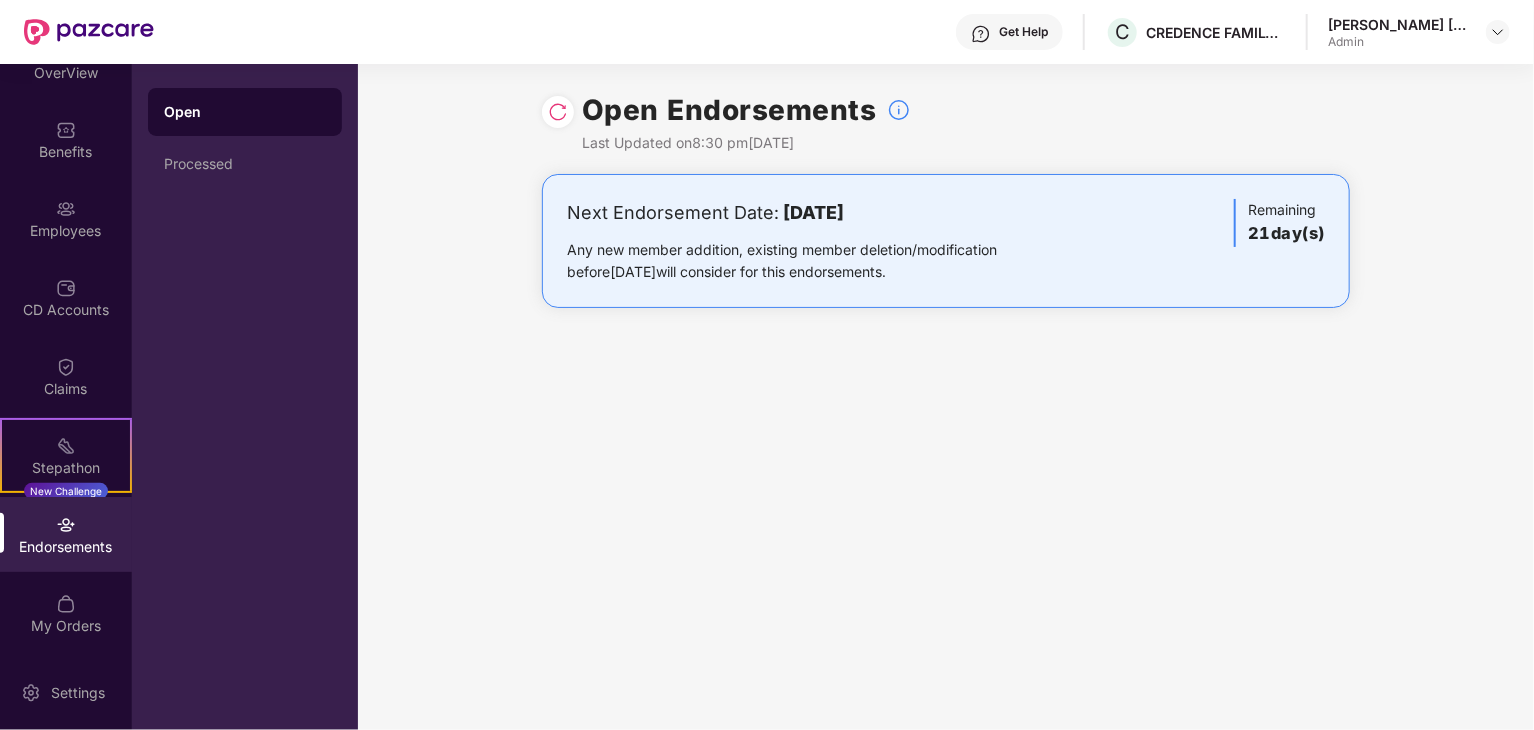 click on "Get Help" at bounding box center (1023, 32) 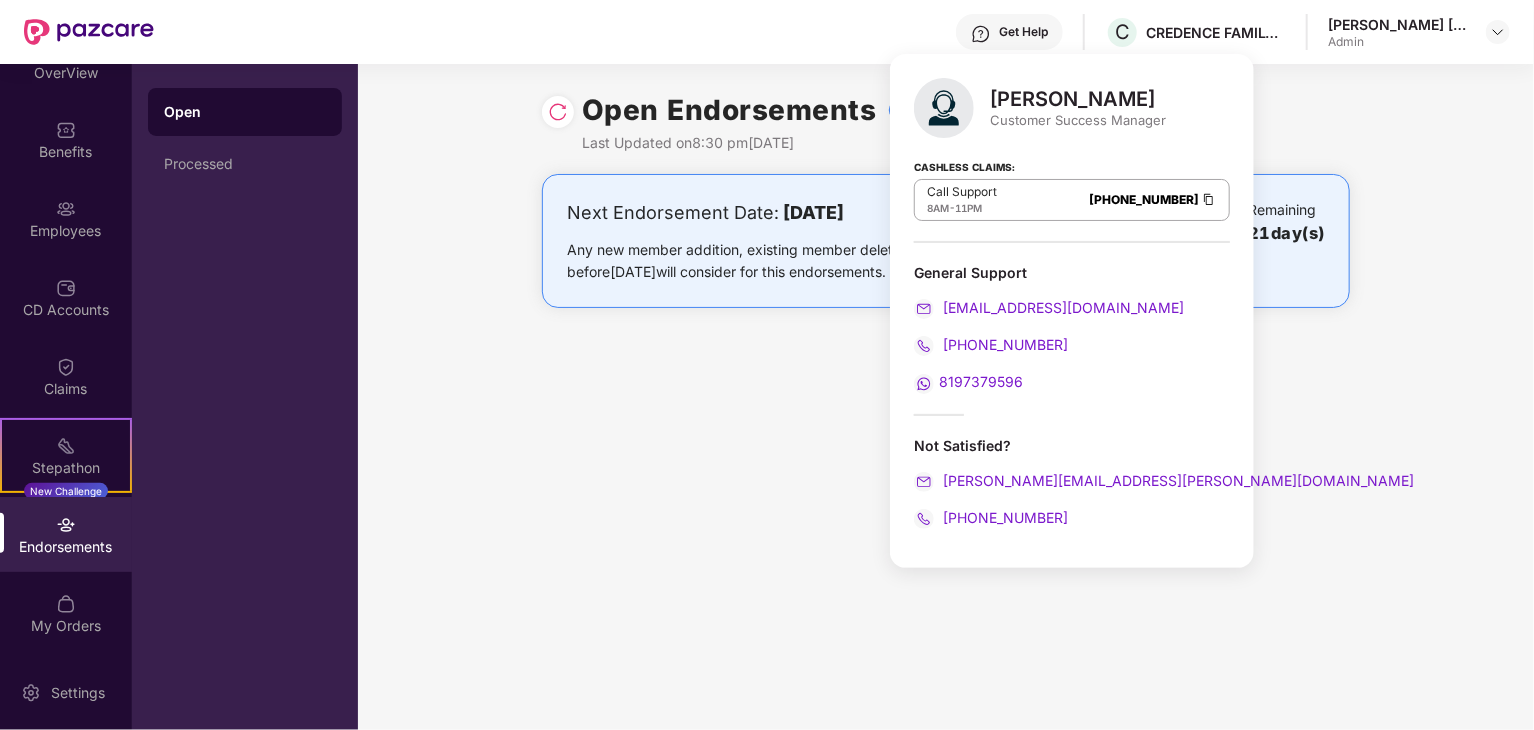 click on "8AM - 11PM" at bounding box center (962, 208) 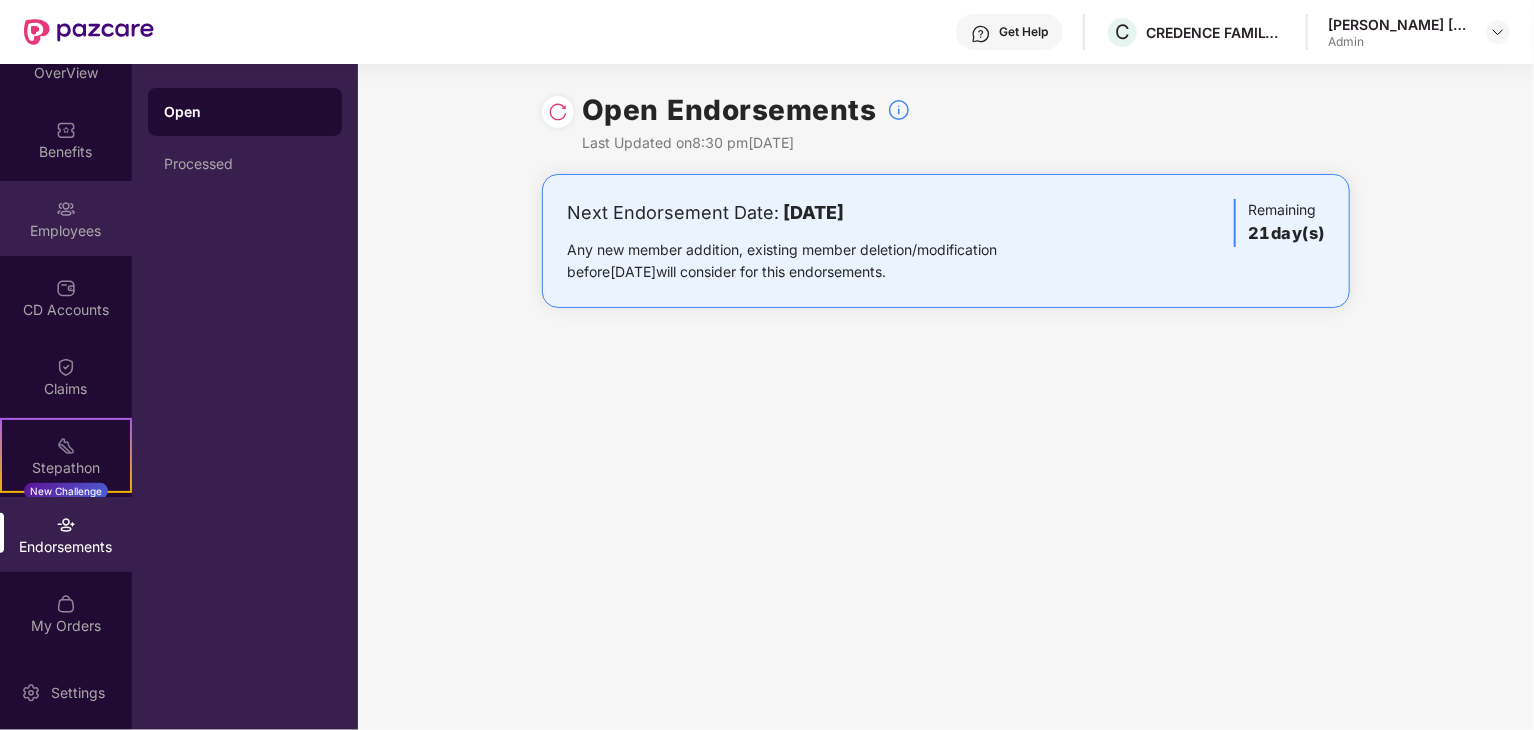 click at bounding box center (66, 209) 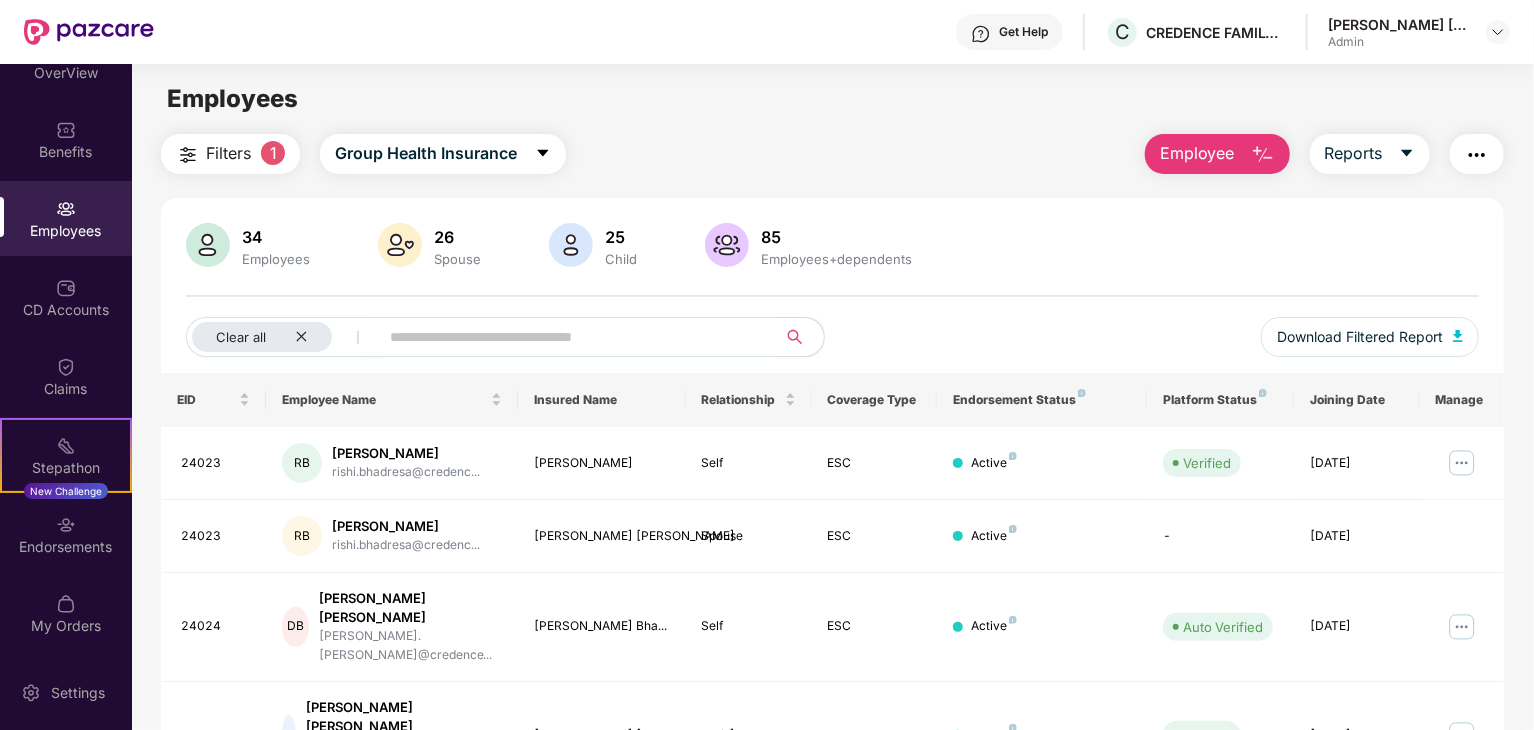 click at bounding box center [400, 245] 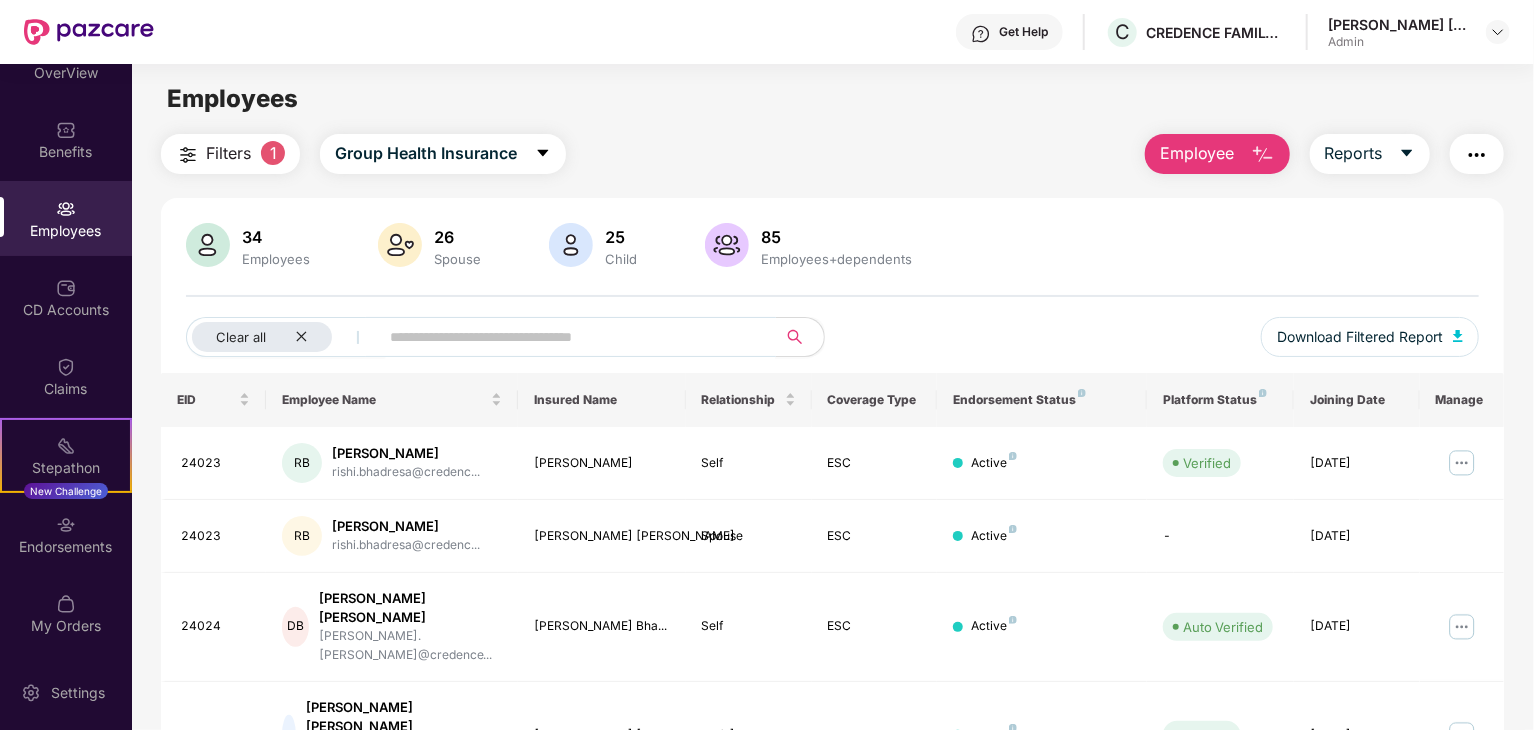 click at bounding box center (569, 337) 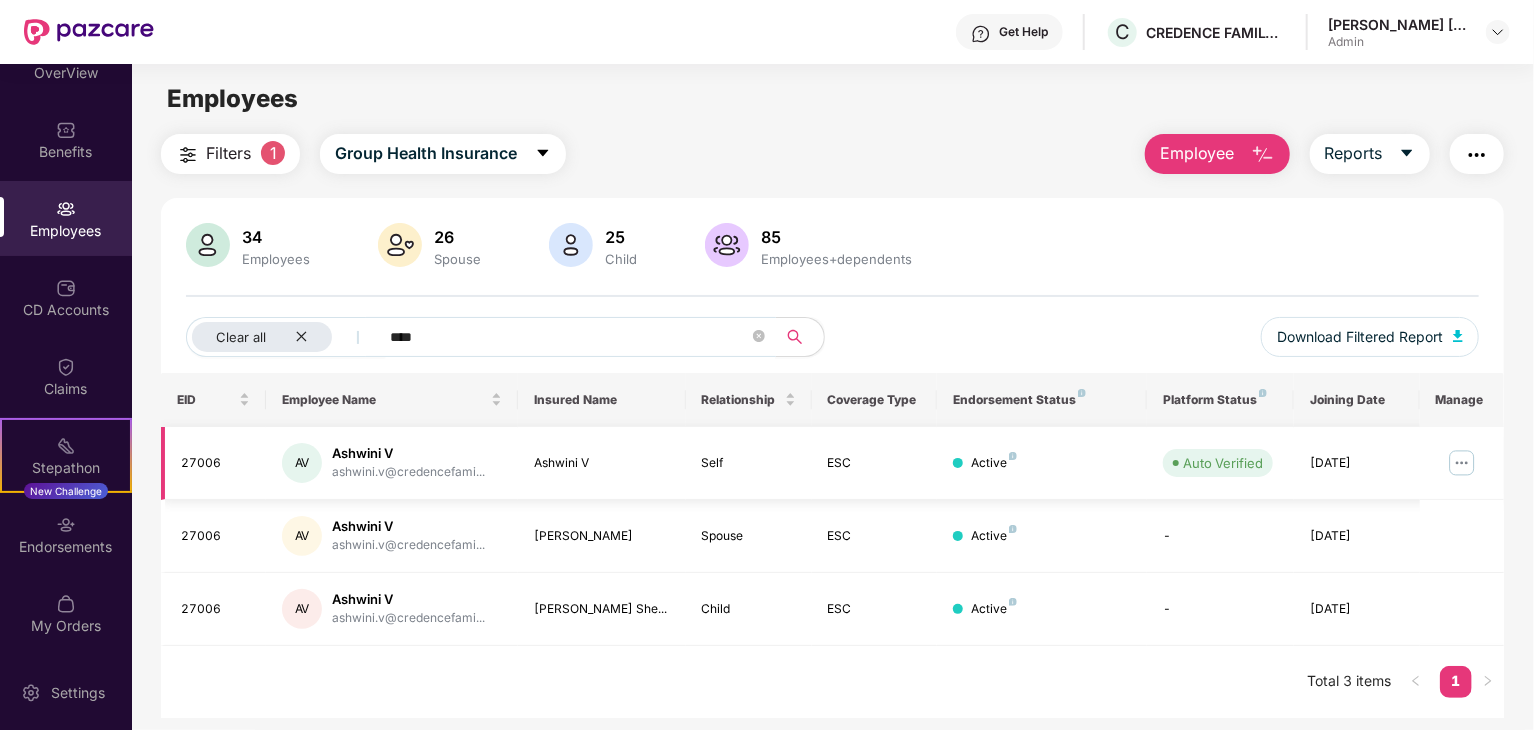 type on "****" 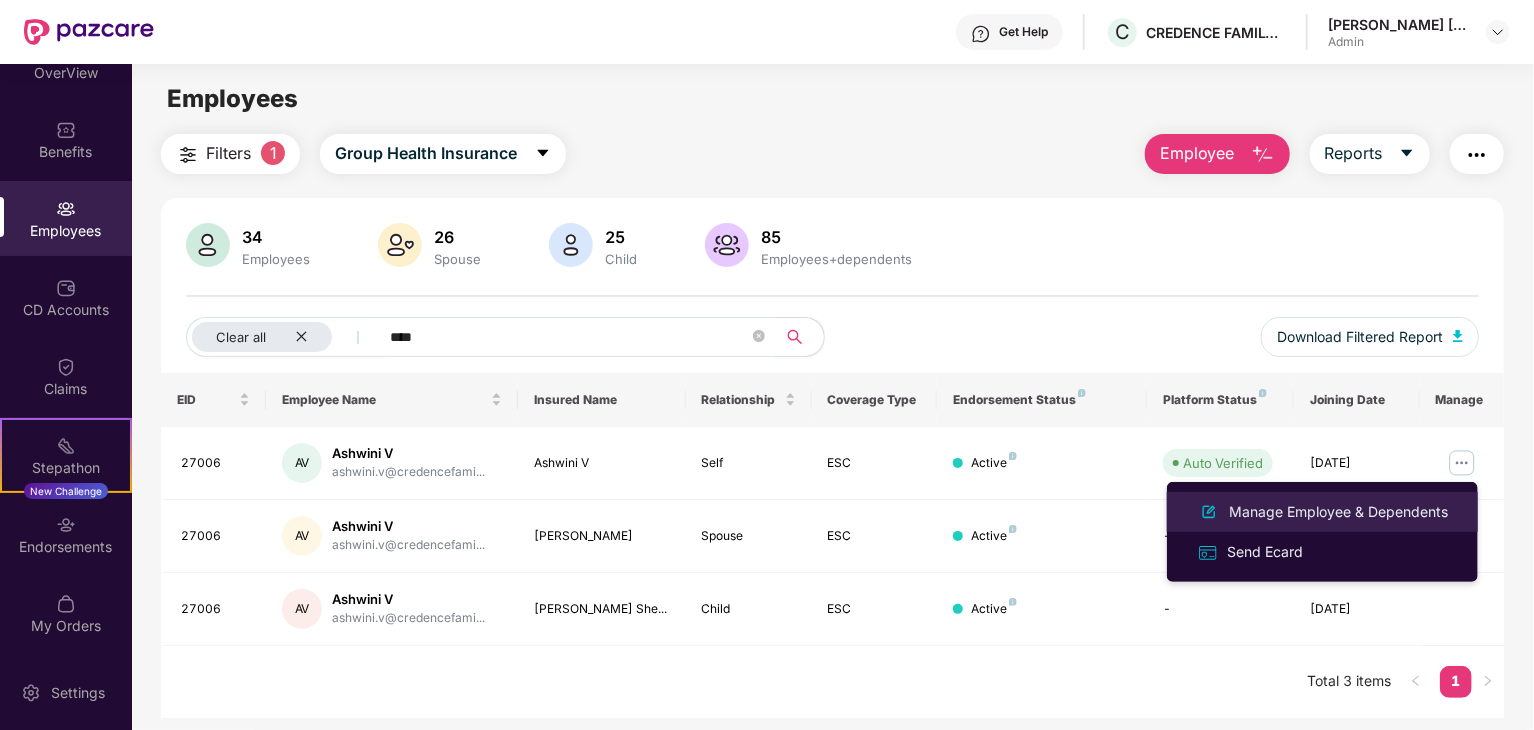click on "Manage Employee & Dependents" at bounding box center (1338, 512) 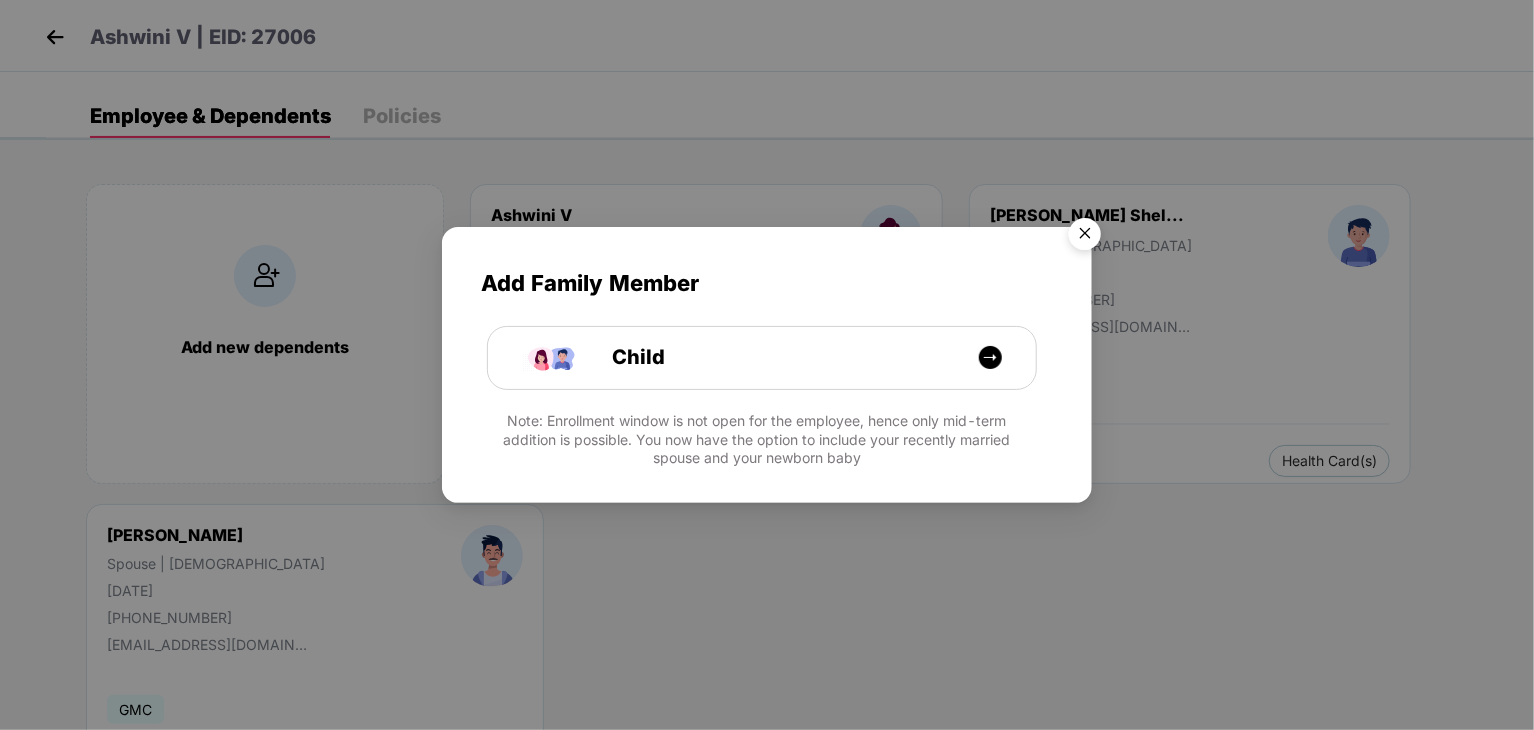 click at bounding box center (1085, 237) 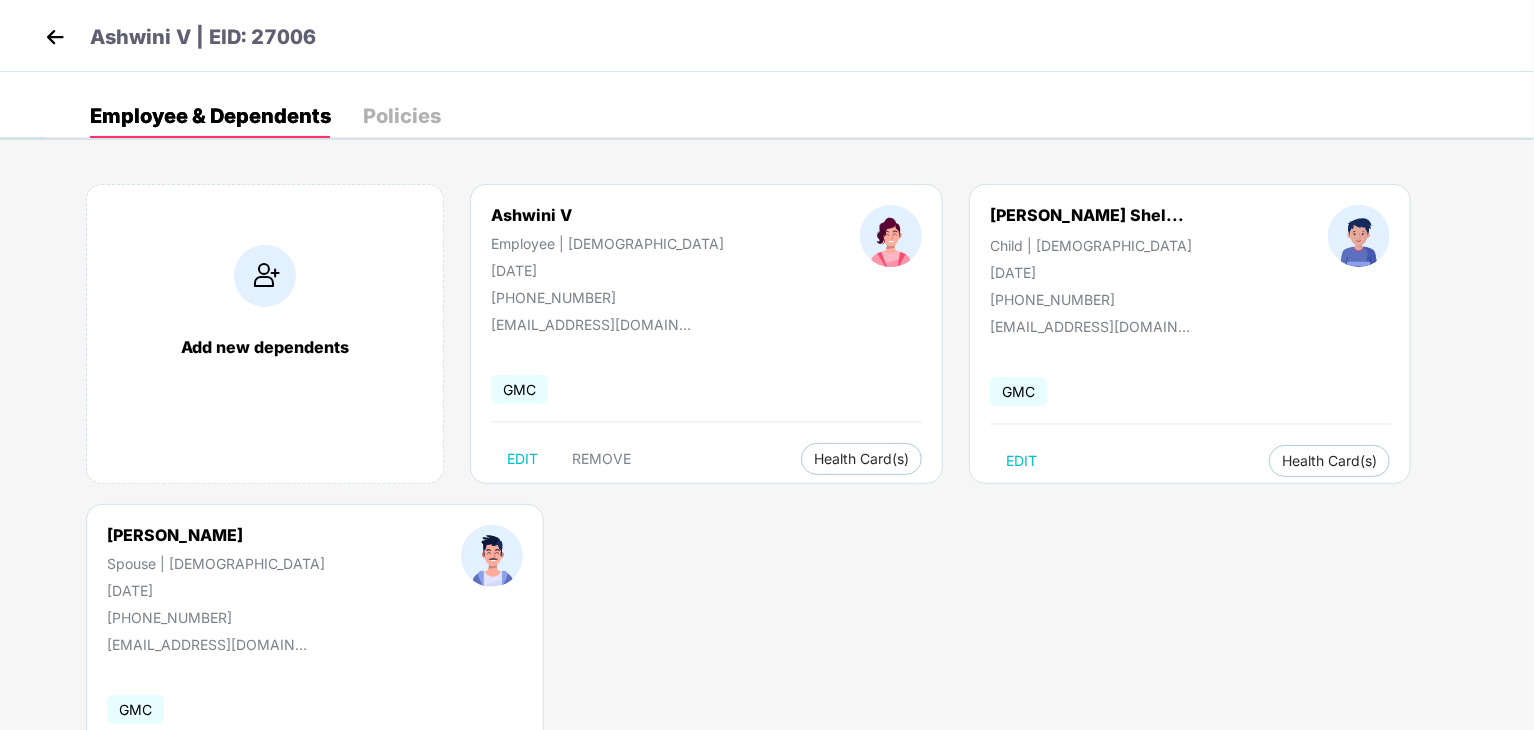 scroll, scrollTop: 124, scrollLeft: 0, axis: vertical 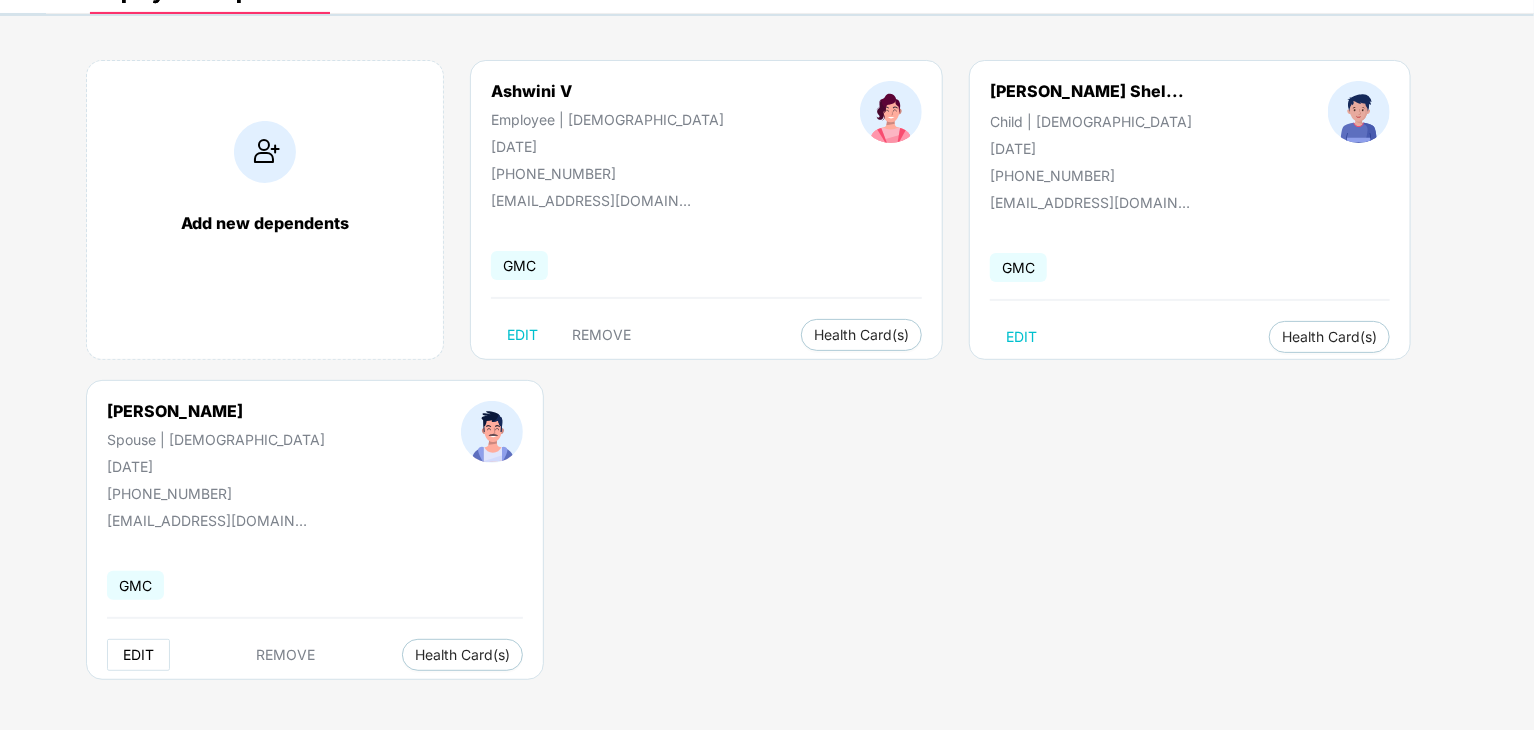 click on "EDIT" at bounding box center [138, 655] 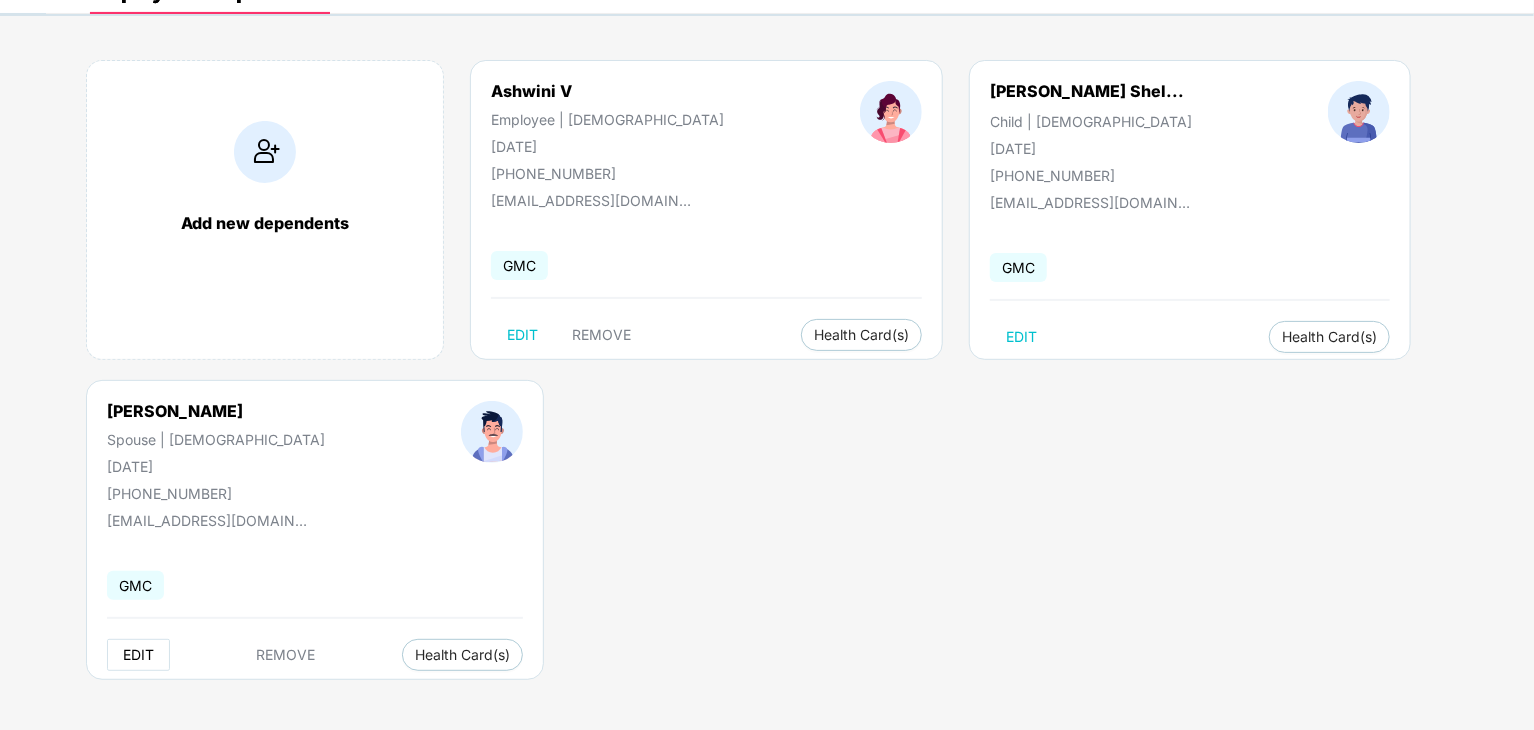 select on "****" 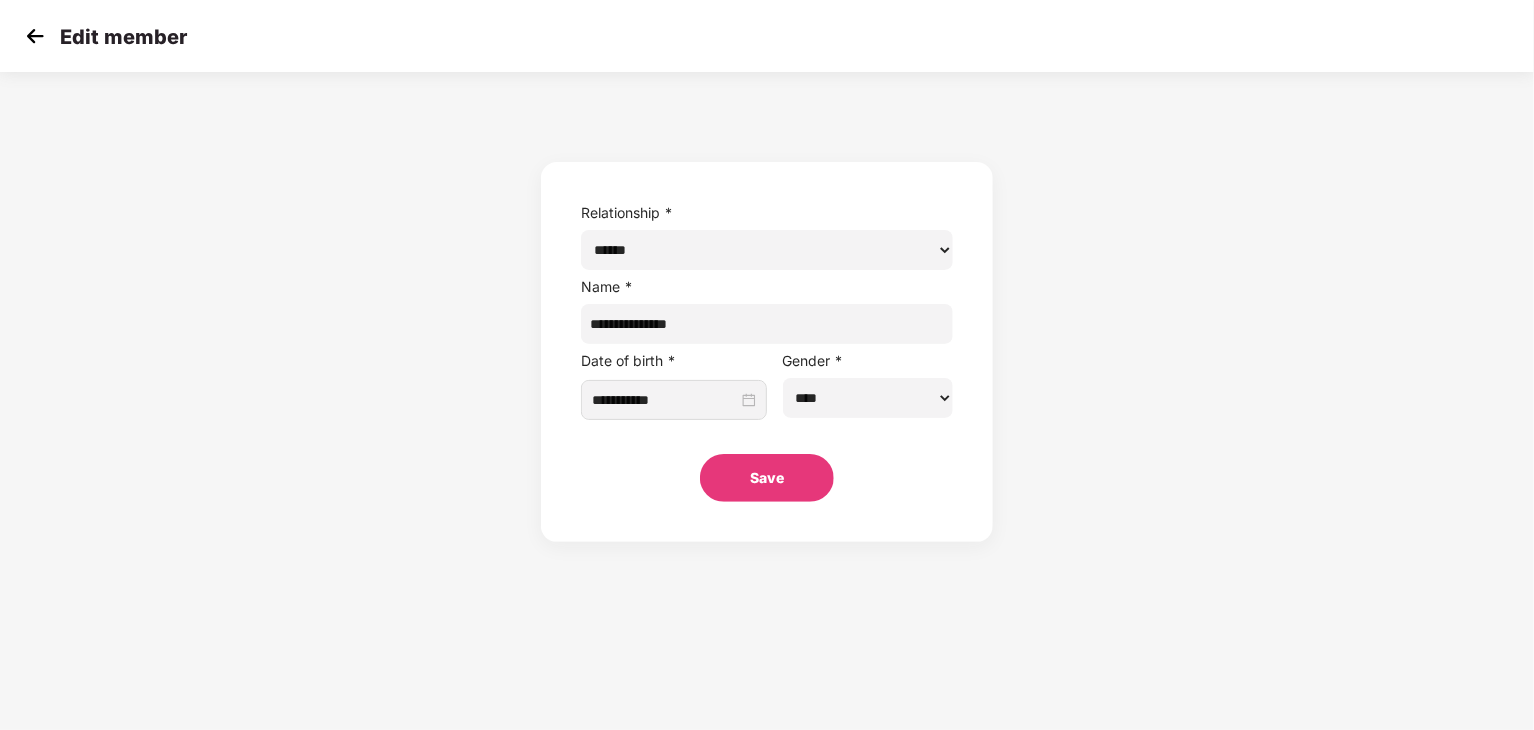 scroll, scrollTop: 0, scrollLeft: 0, axis: both 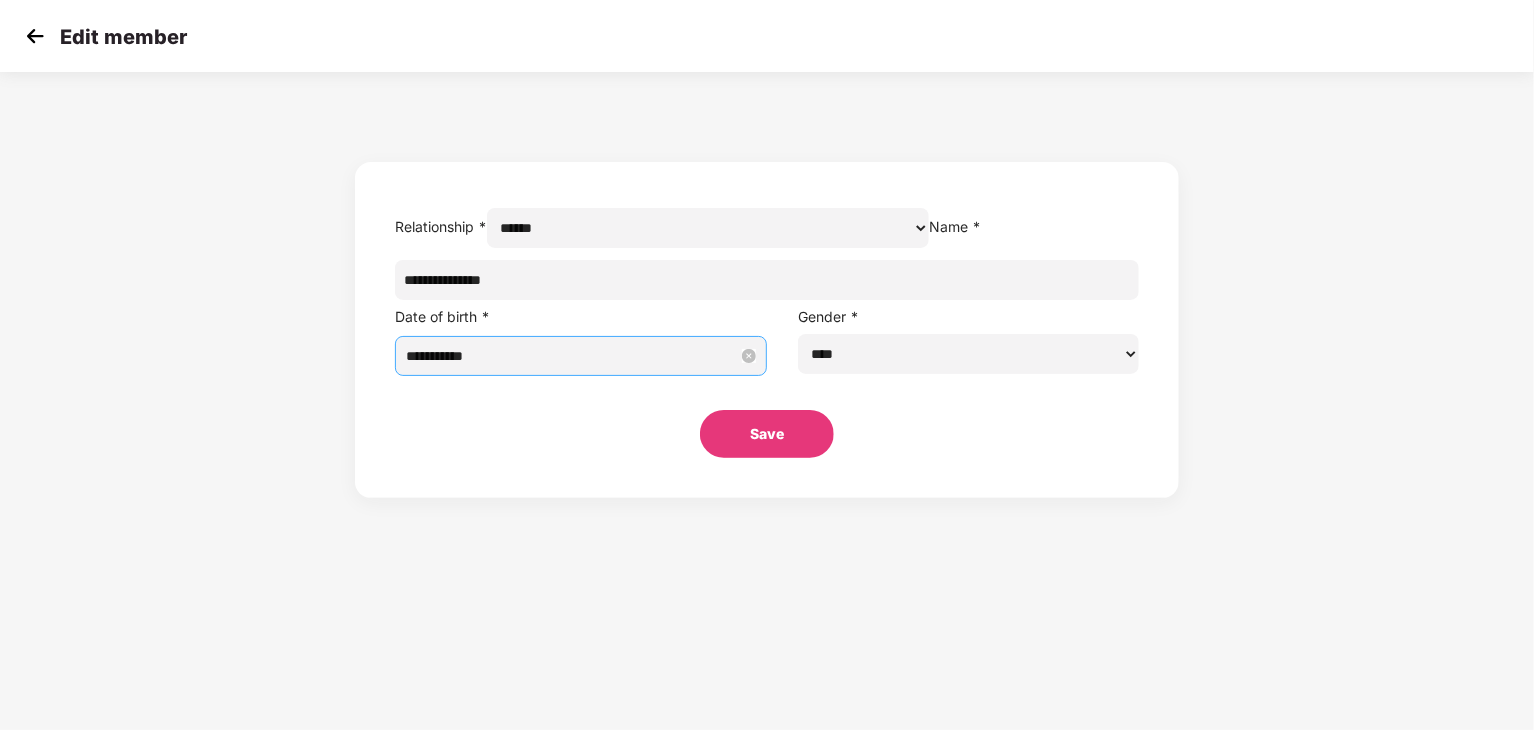 click on "**********" at bounding box center [572, 356] 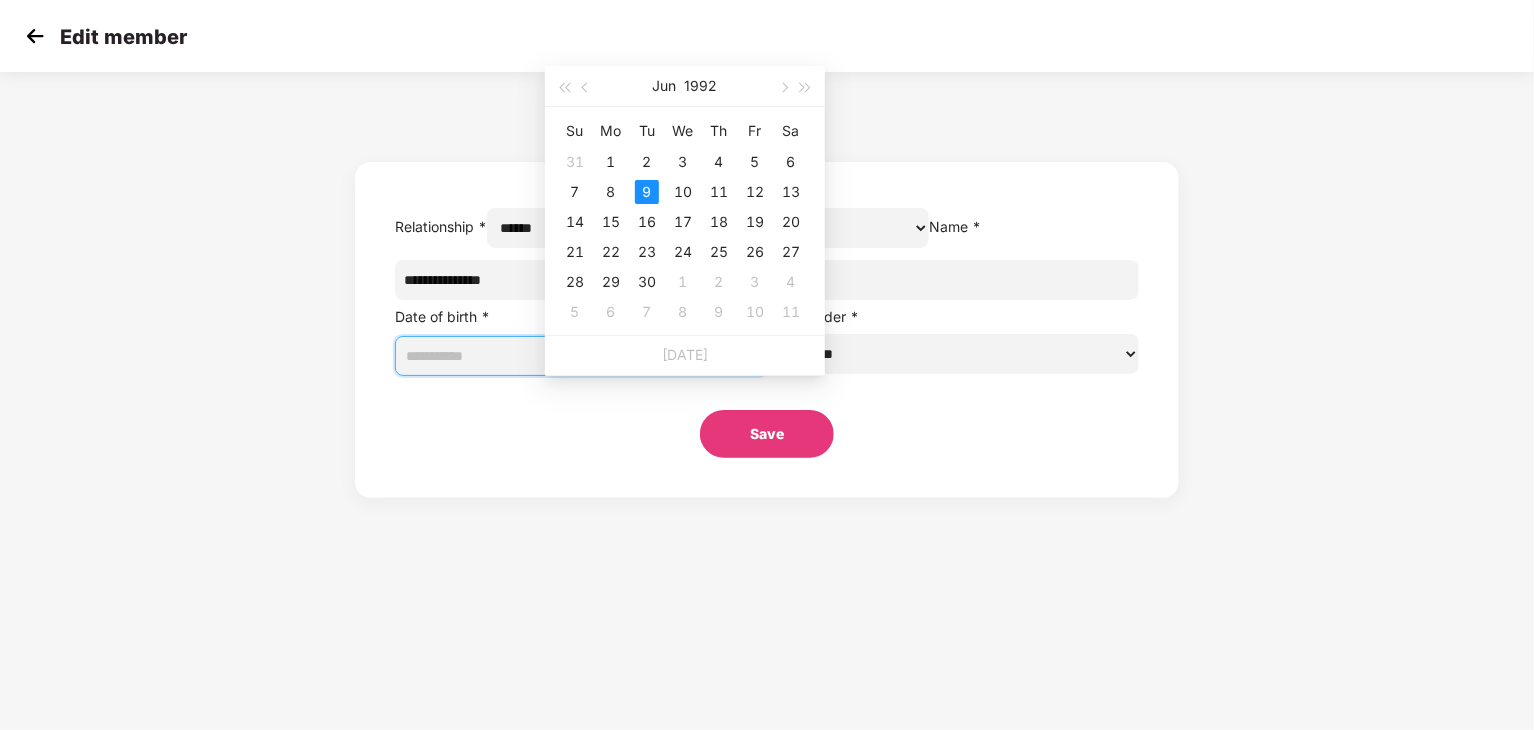 type on "**********" 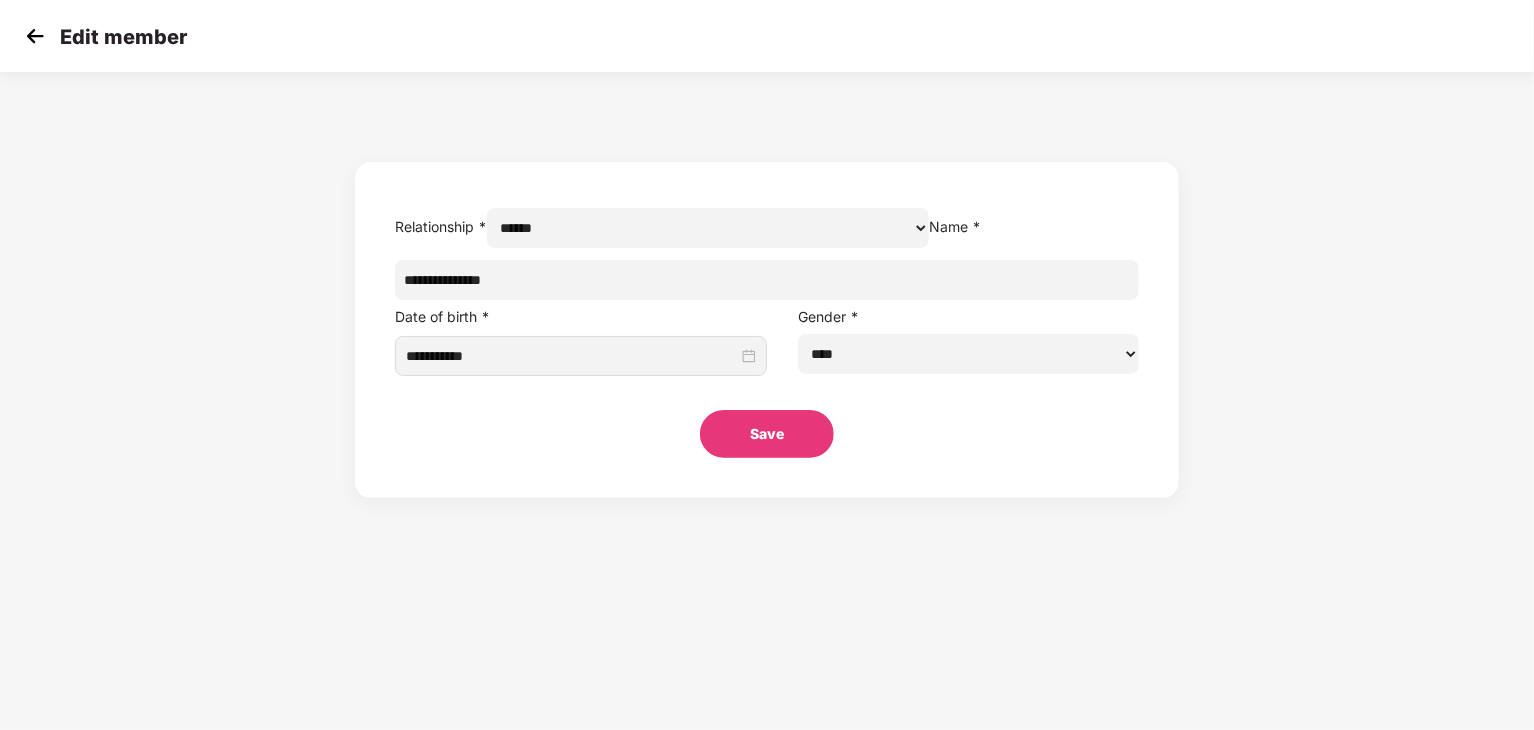 click on "**********" at bounding box center [767, 330] 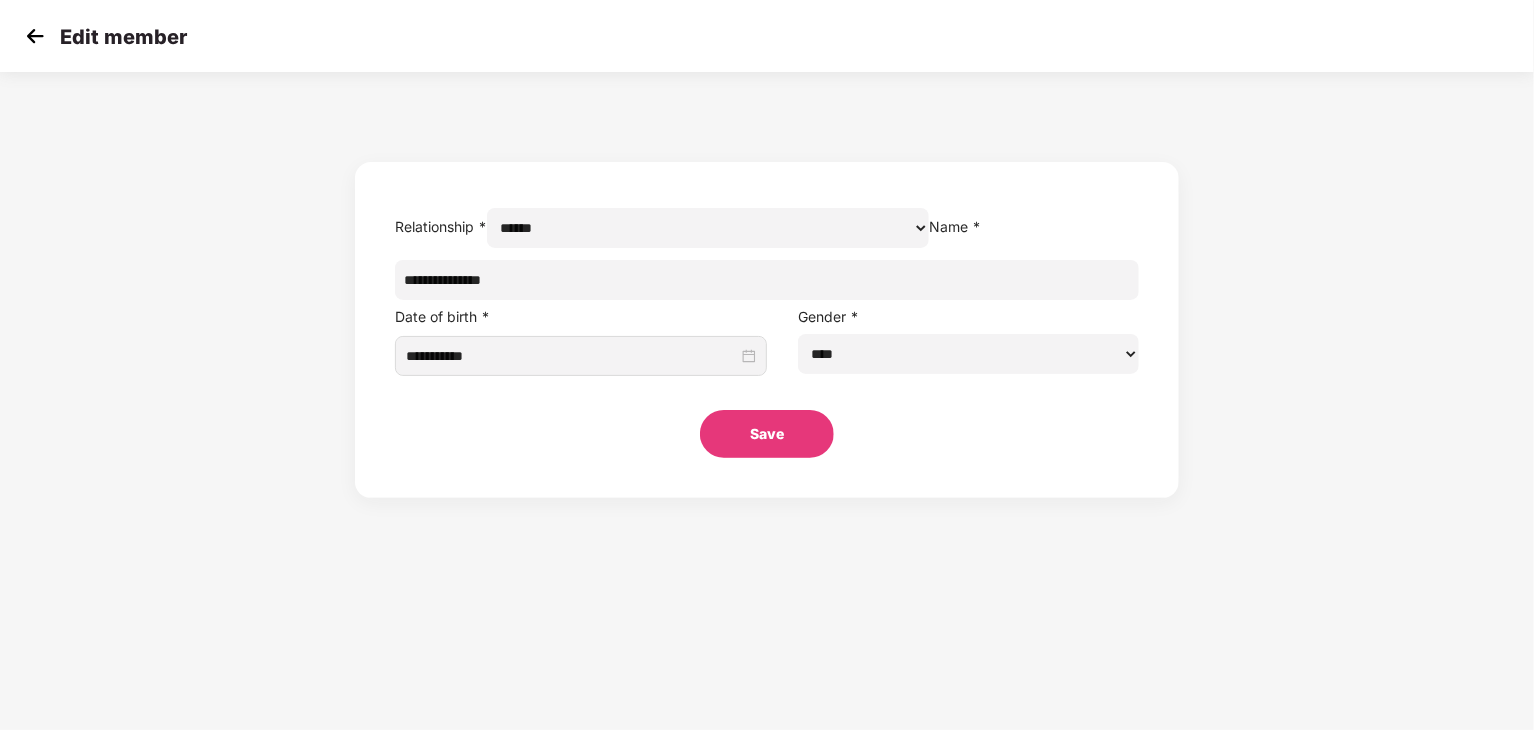 click at bounding box center [35, 36] 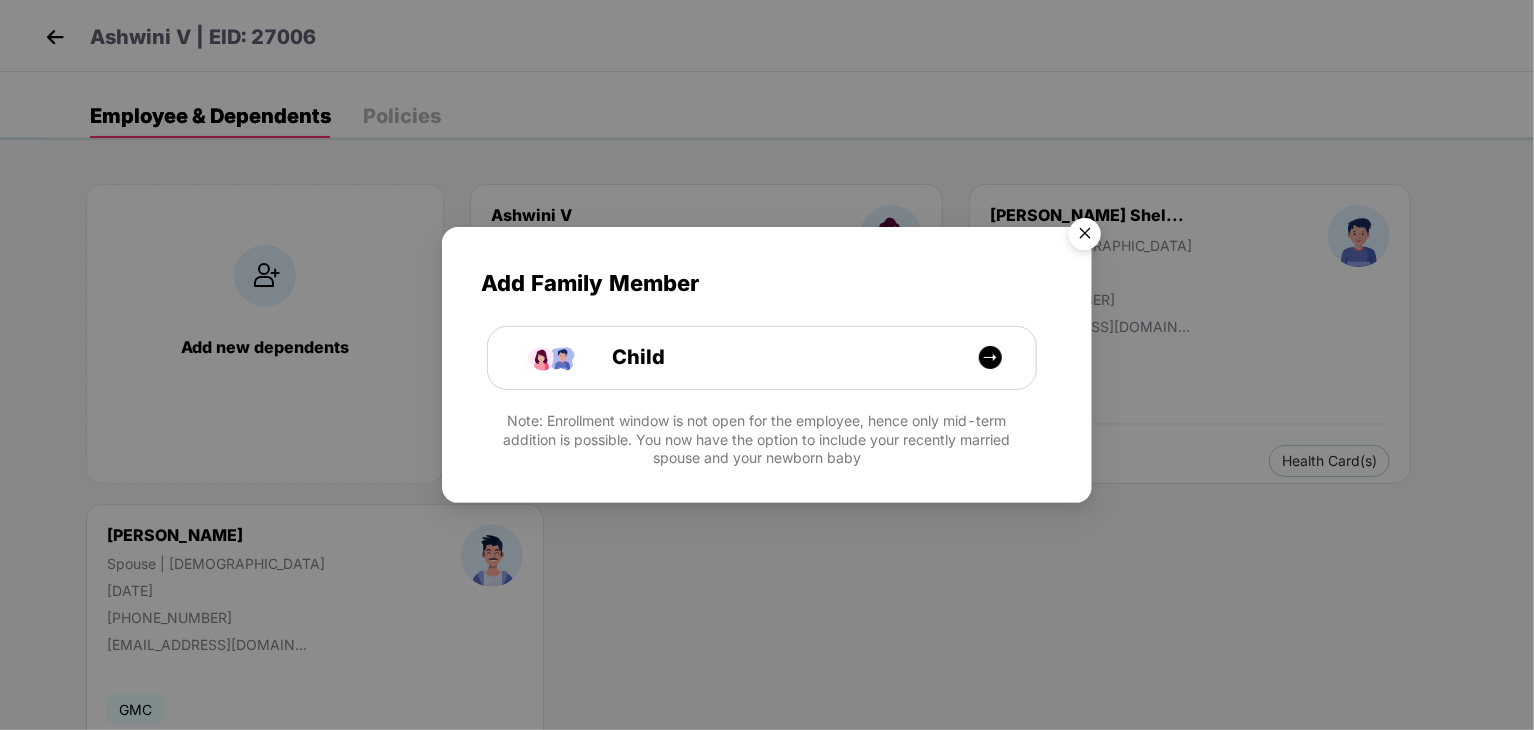 click at bounding box center (1085, 237) 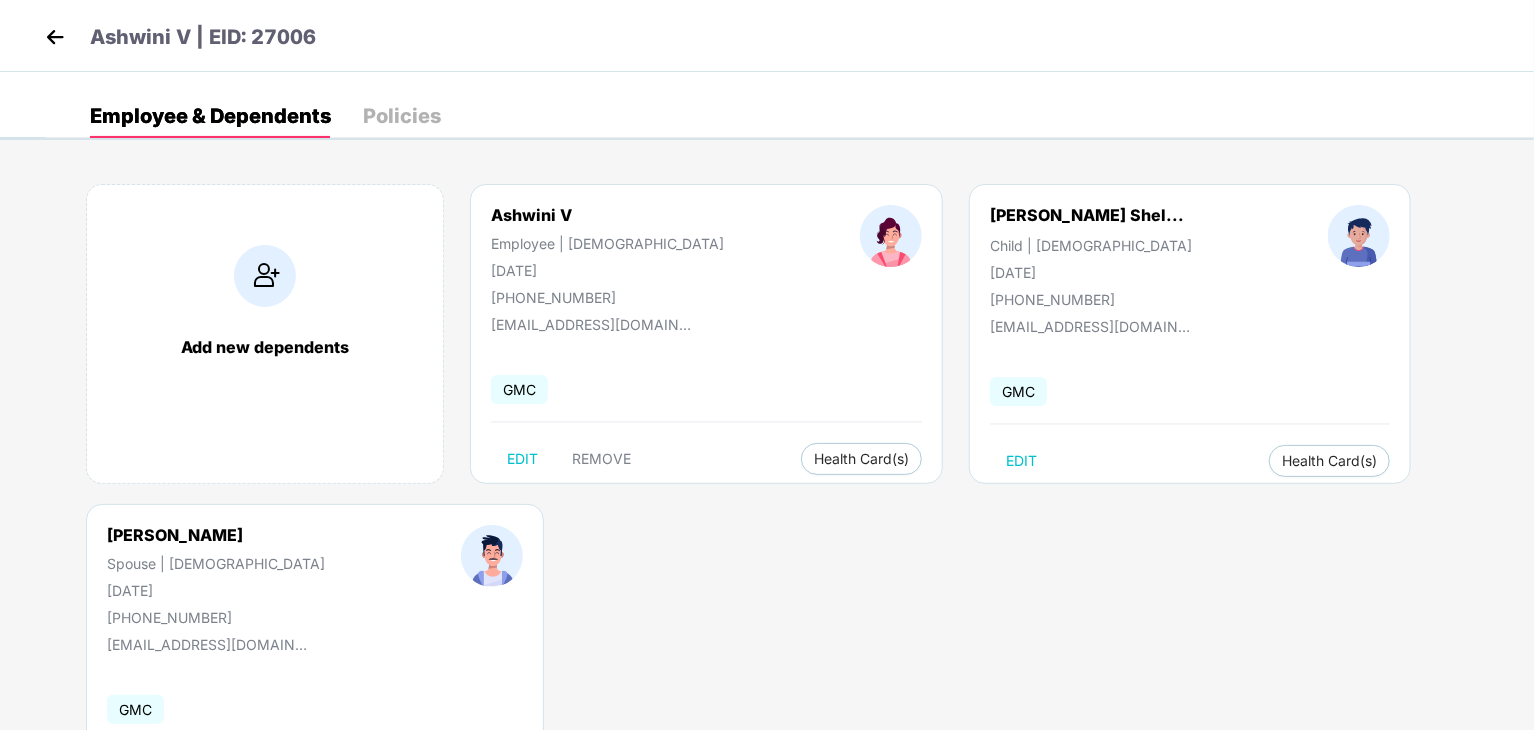 click on "Policies" at bounding box center (402, 116) 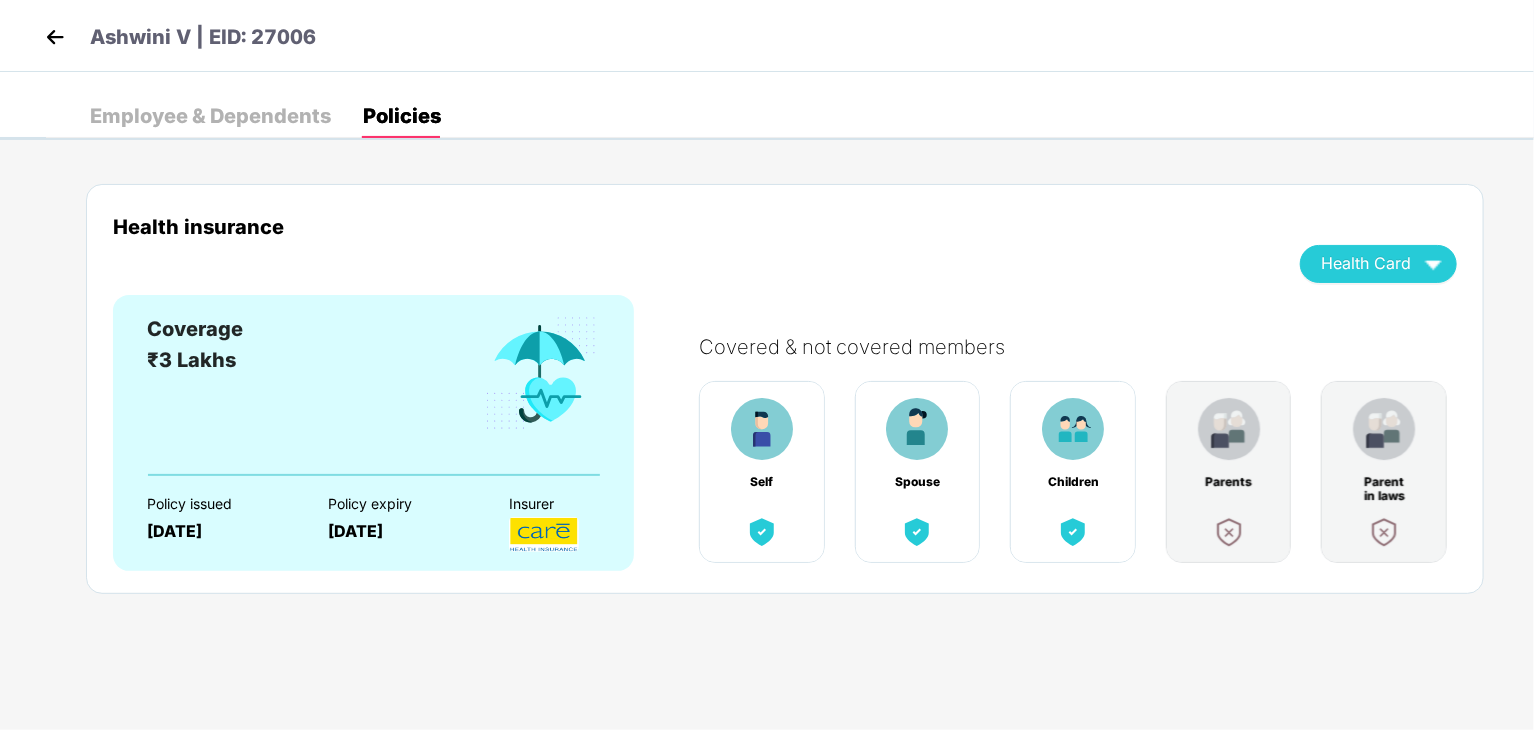 click on "Employee & Dependents" at bounding box center [210, 116] 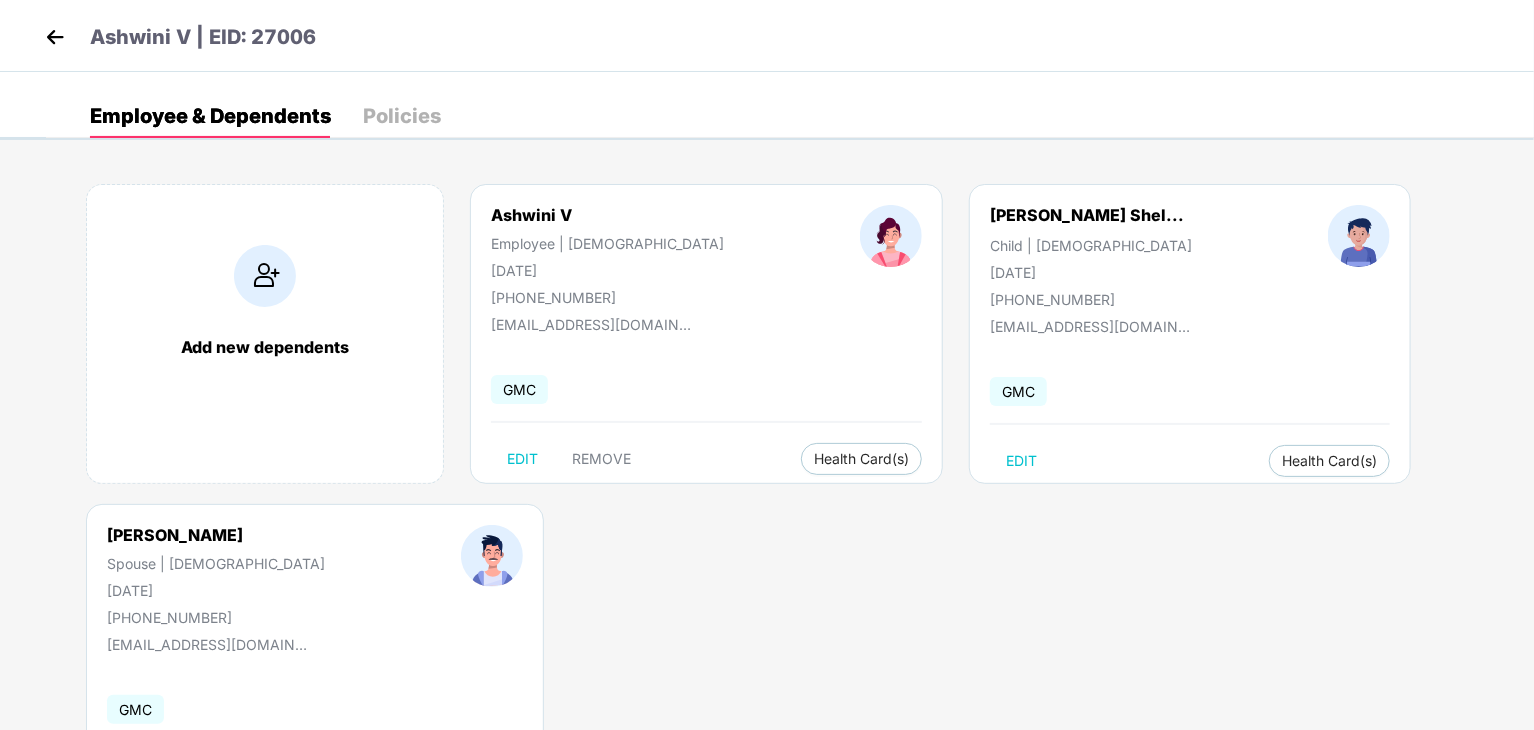 click at bounding box center (55, 37) 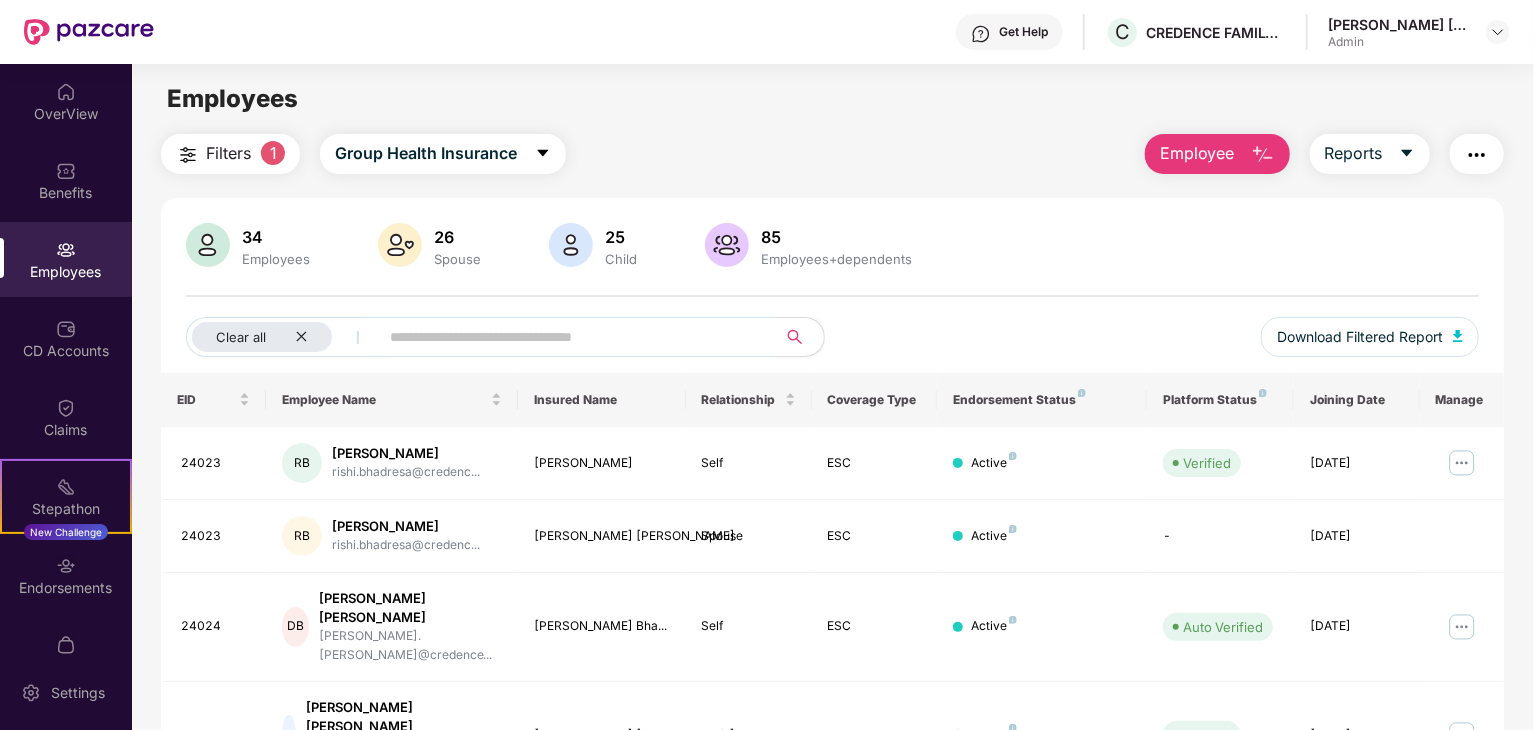 click on "Filters" at bounding box center [228, 153] 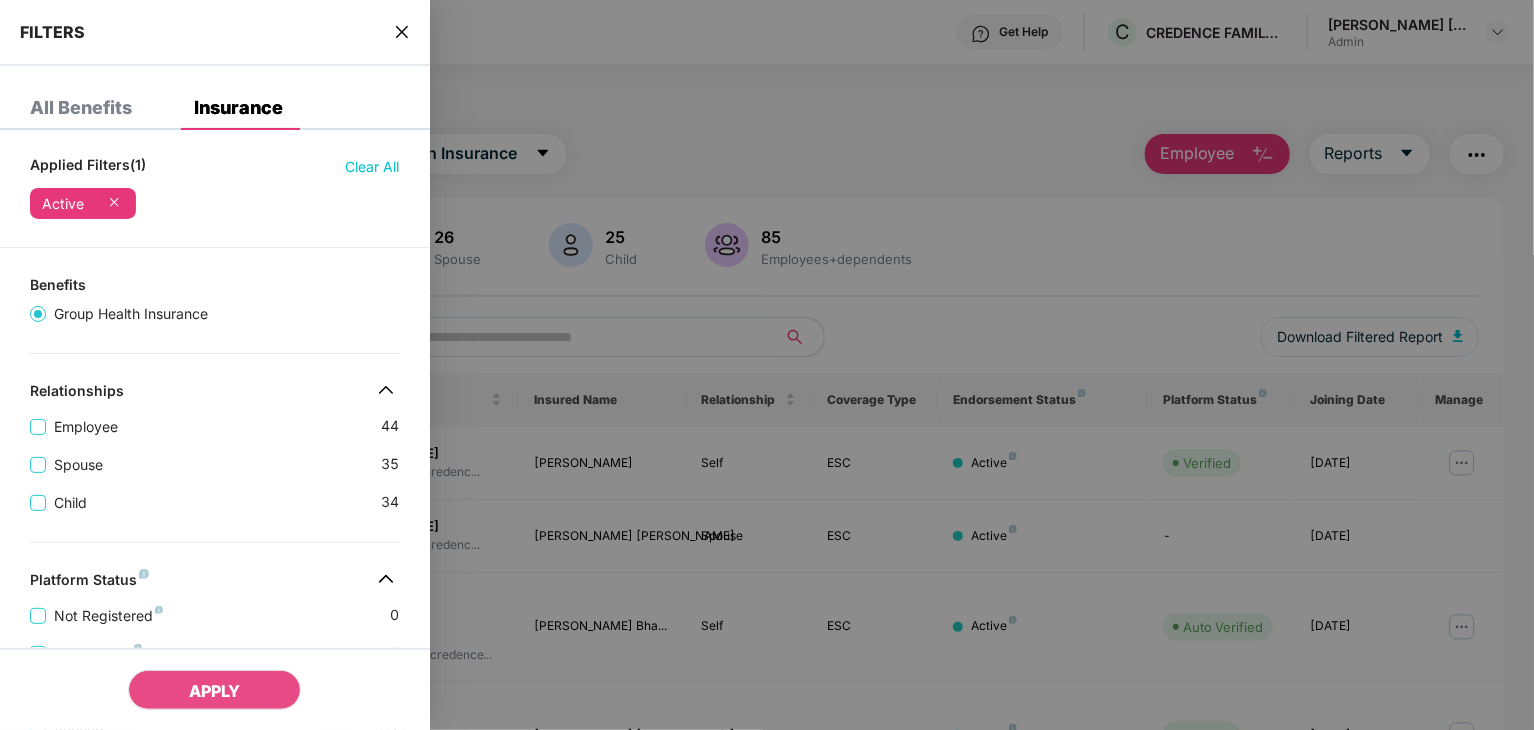 click on "FILTERS" at bounding box center (215, 33) 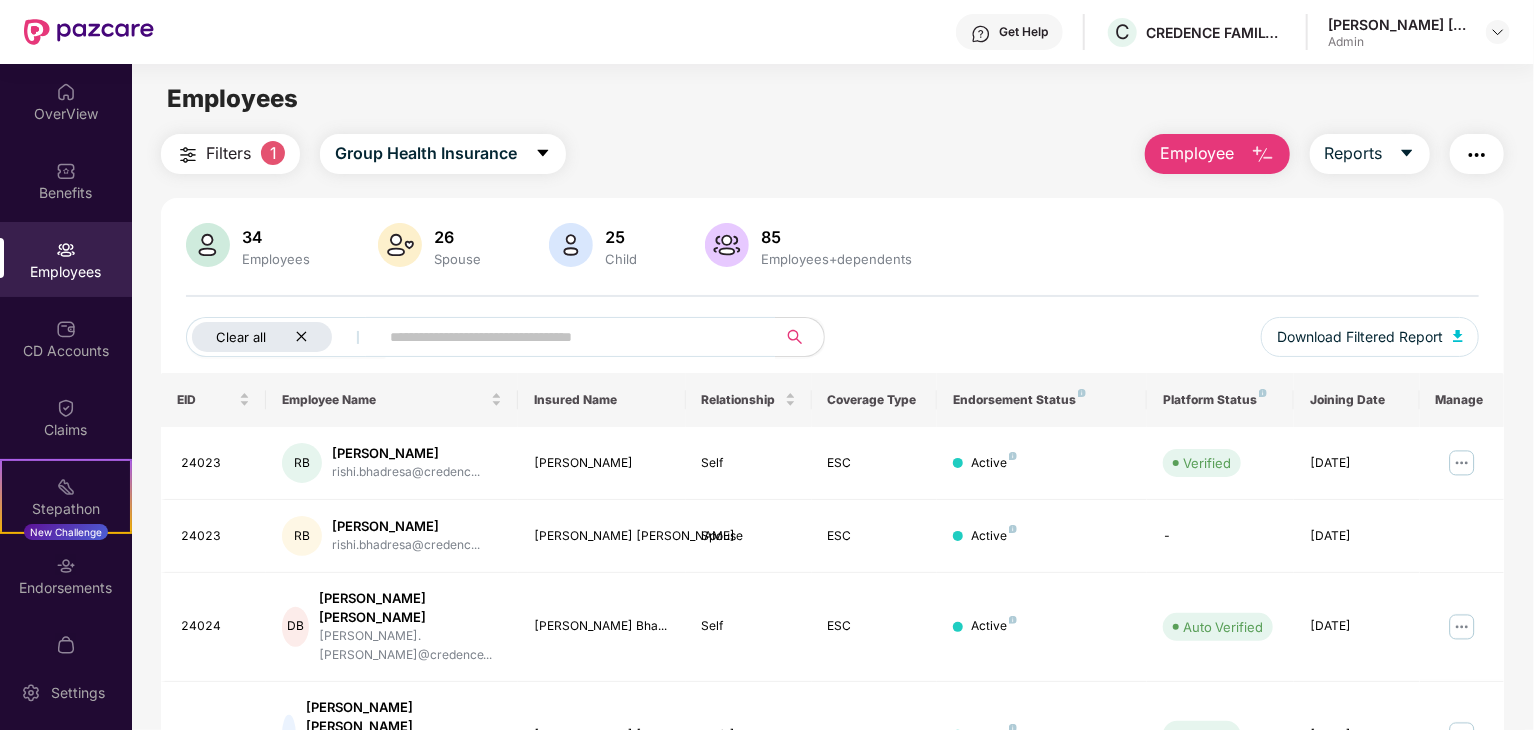 click on "Clear all" at bounding box center [262, 337] 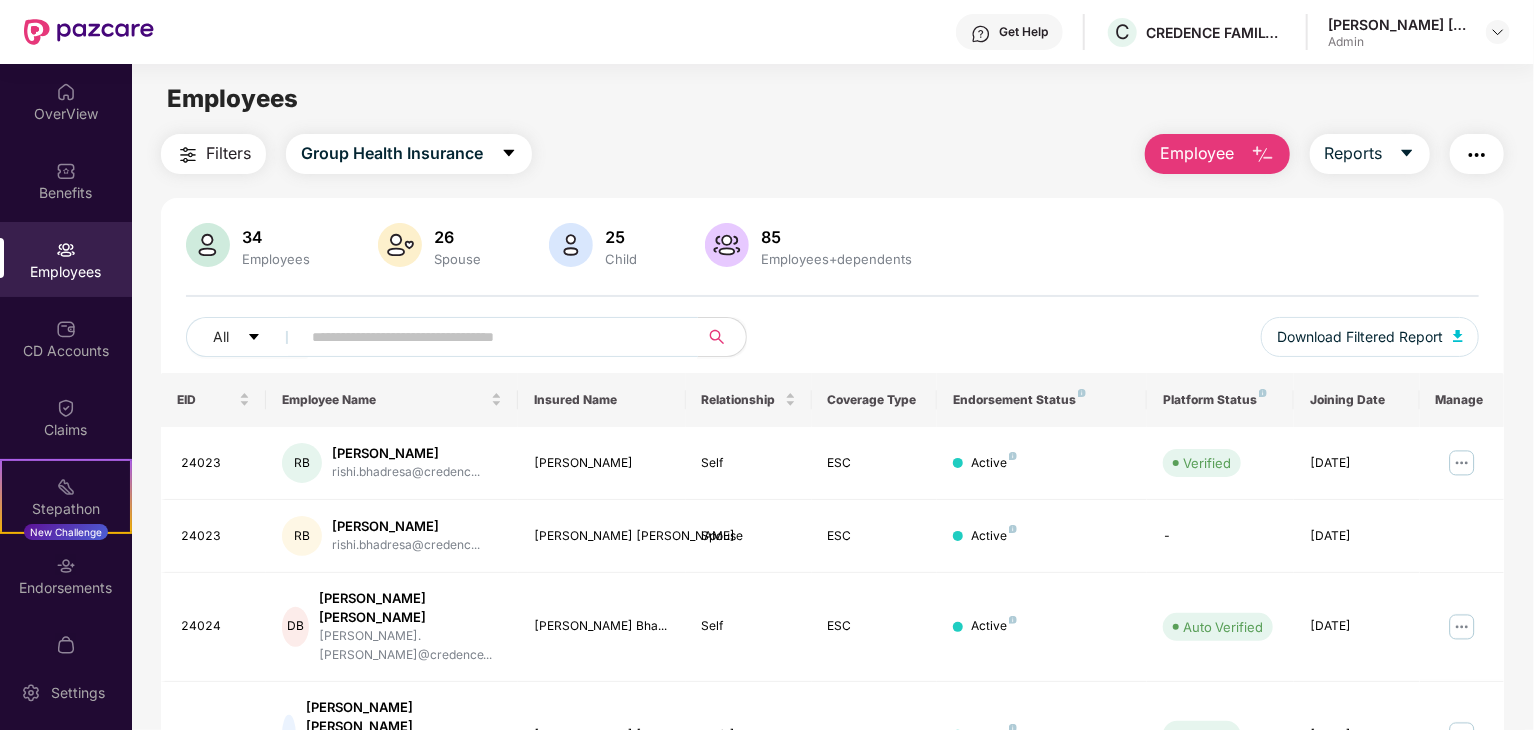 click at bounding box center [491, 337] 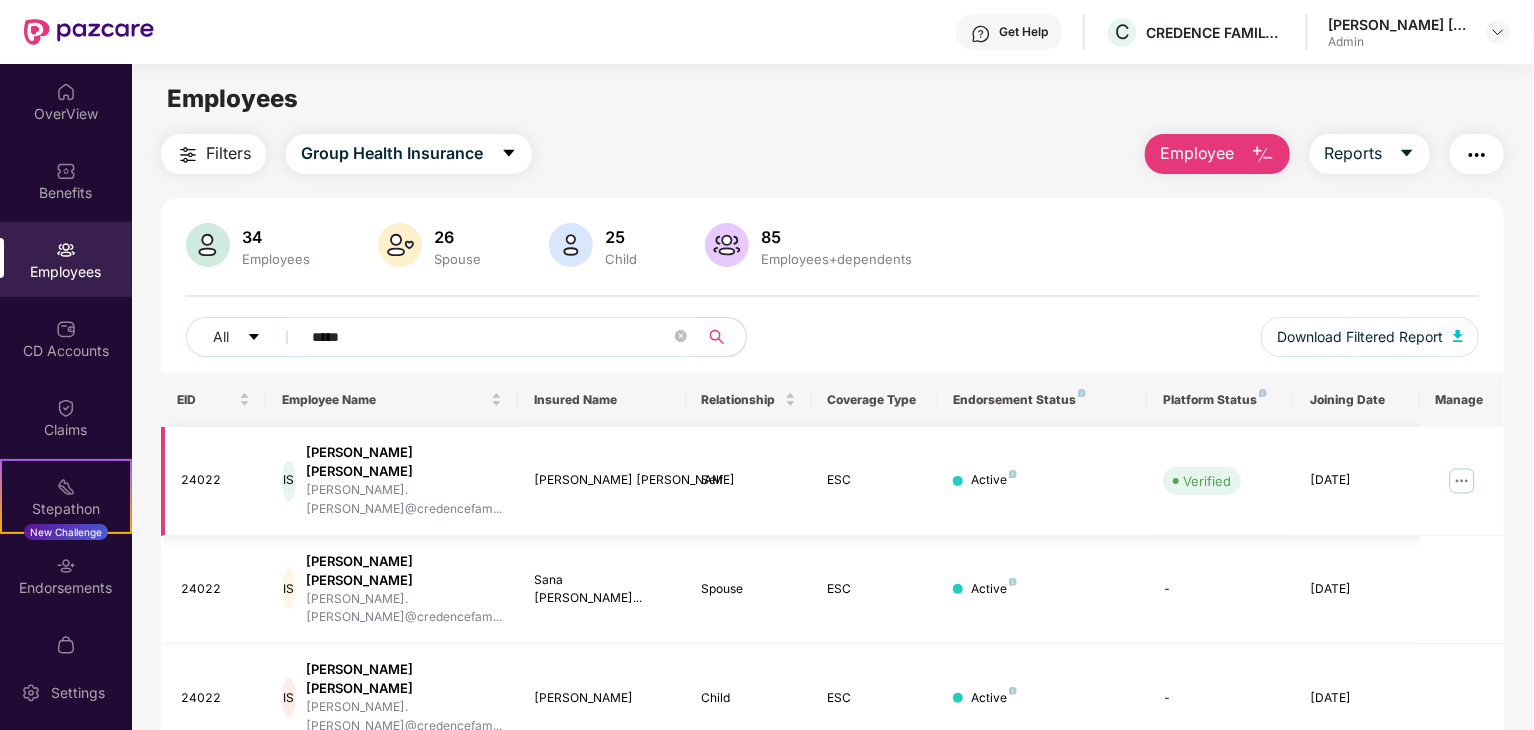 type on "*****" 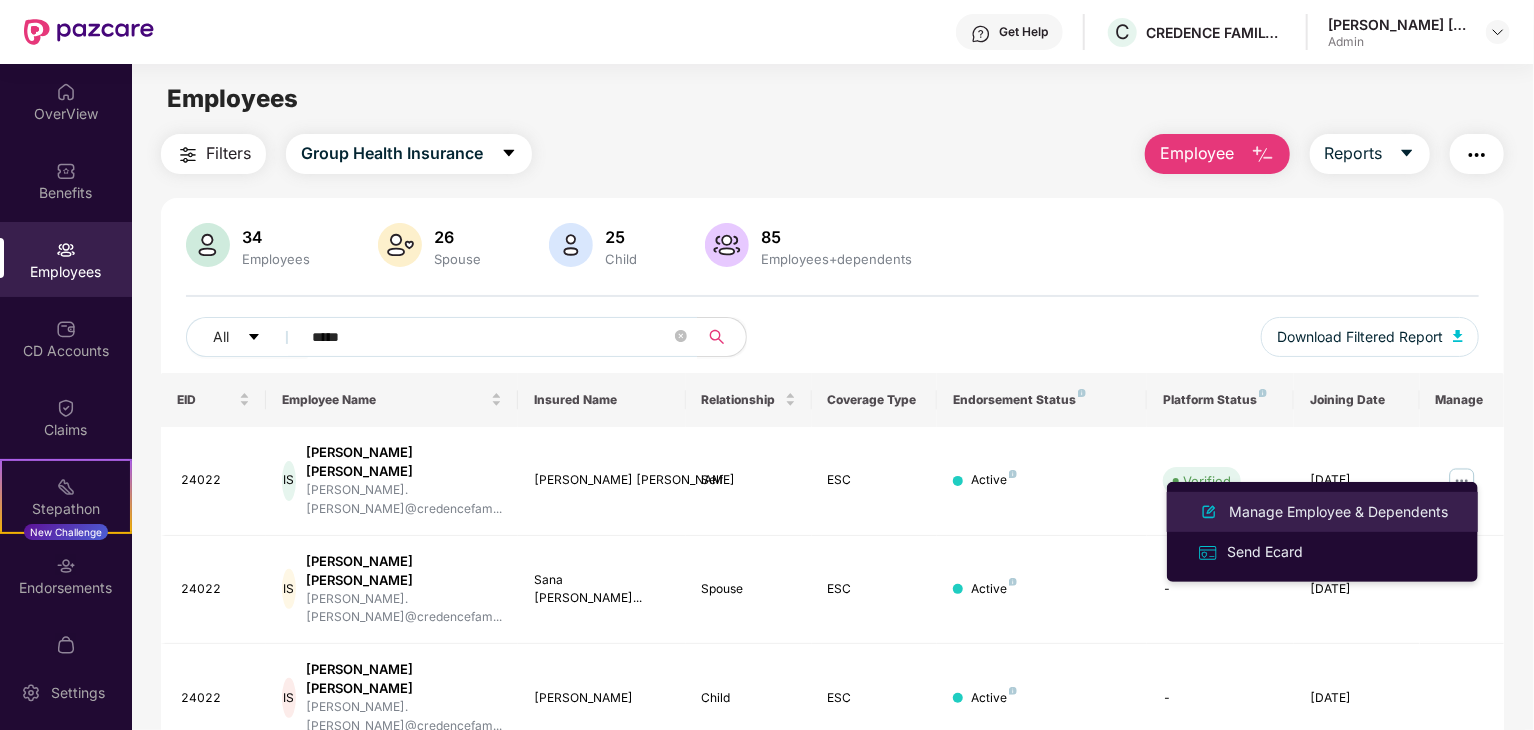 click on "Manage Employee & Dependents" at bounding box center (1338, 512) 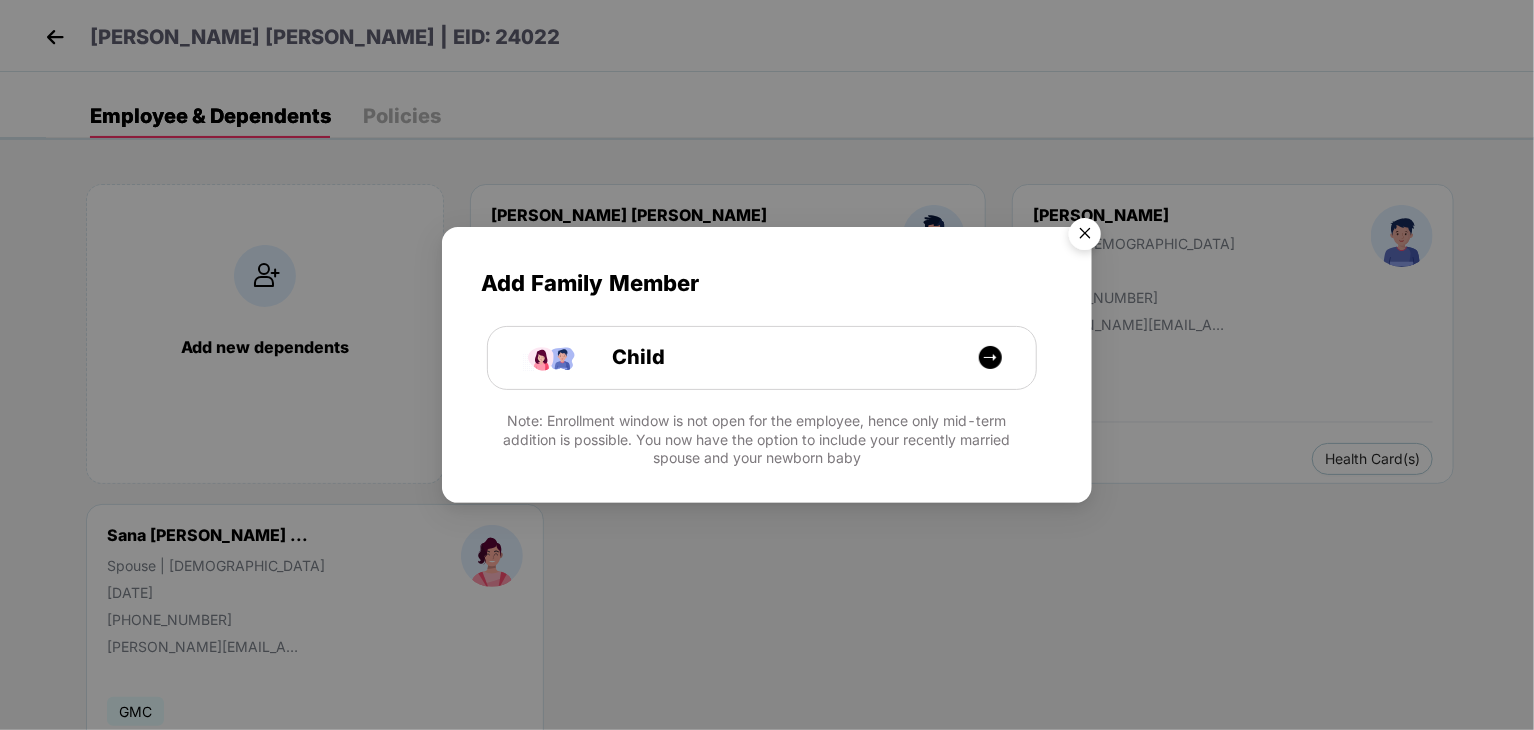 click at bounding box center (1085, 237) 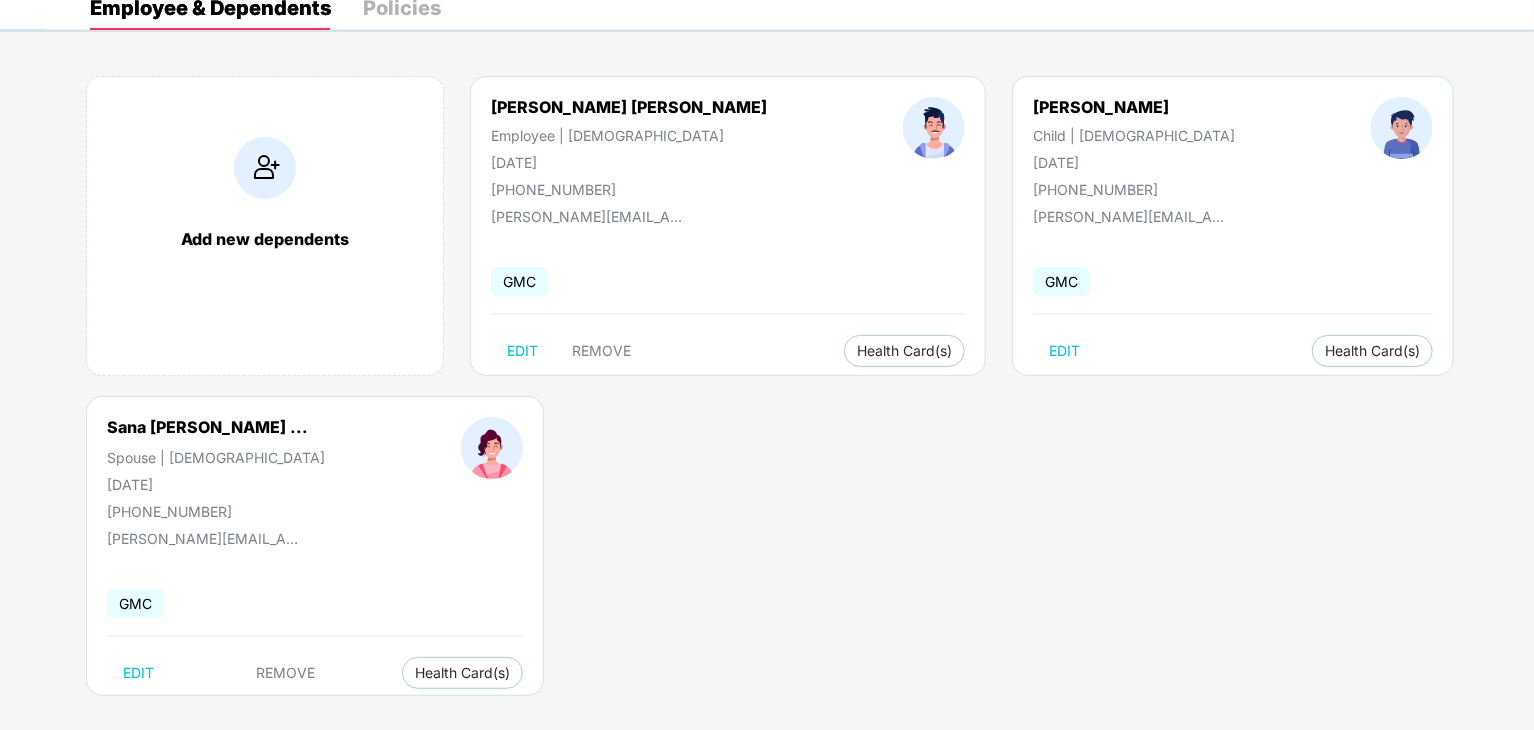 scroll, scrollTop: 0, scrollLeft: 0, axis: both 